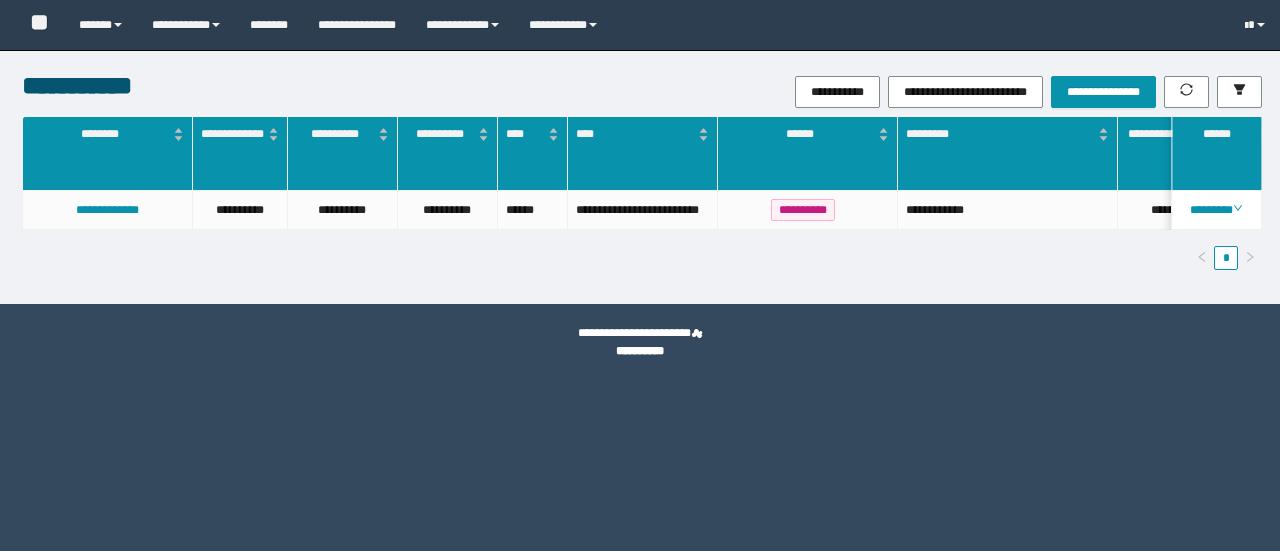 click on "******" at bounding box center [100, 25] 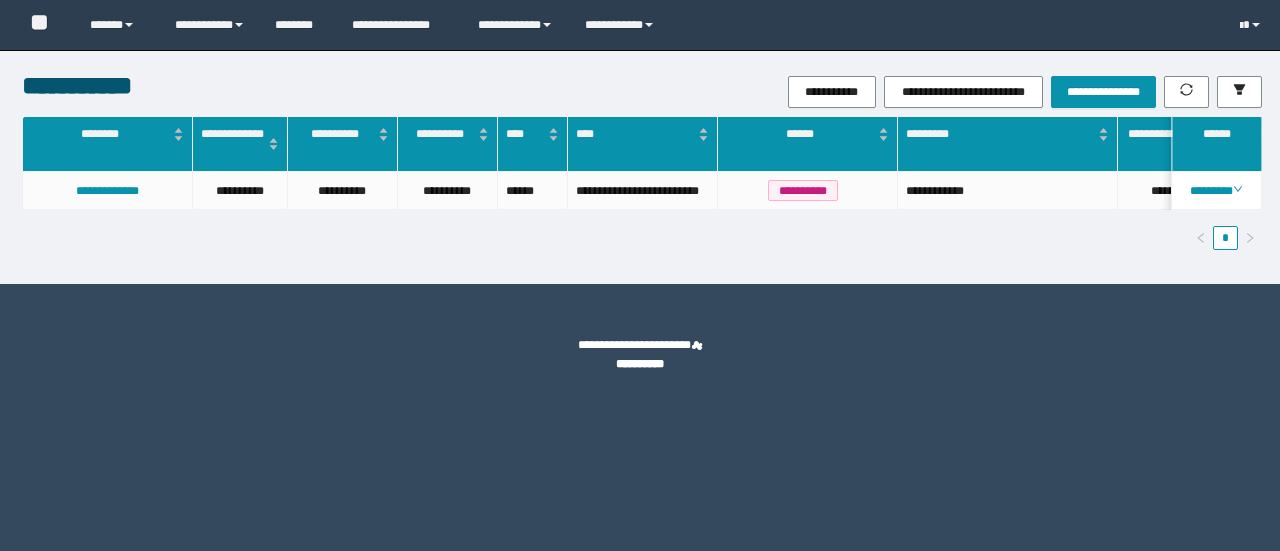scroll, scrollTop: 0, scrollLeft: 0, axis: both 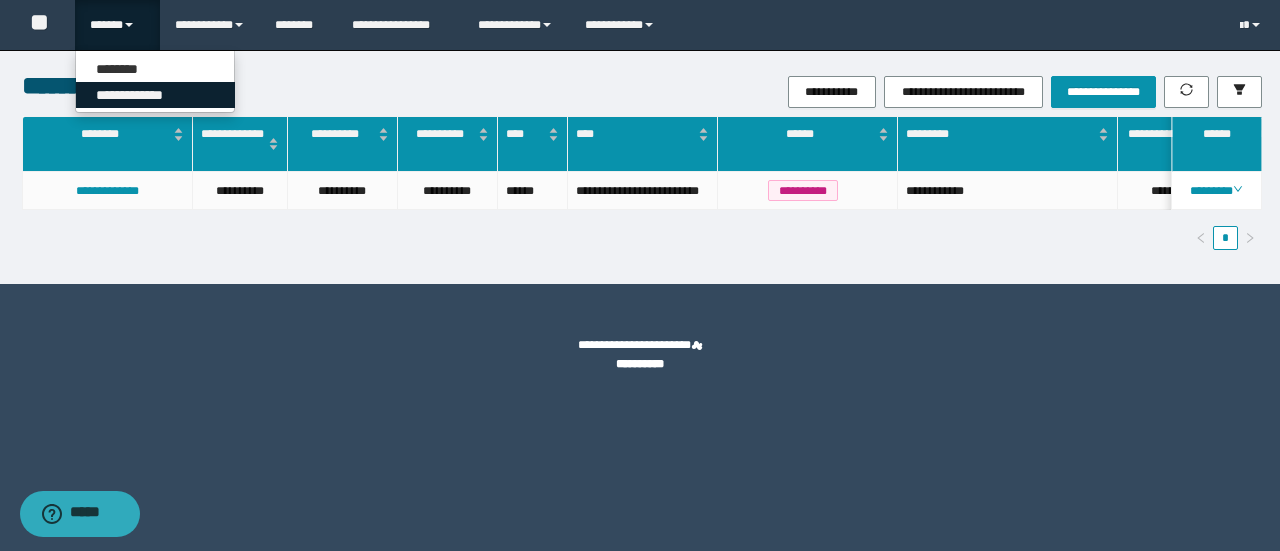click on "**********" at bounding box center [155, 95] 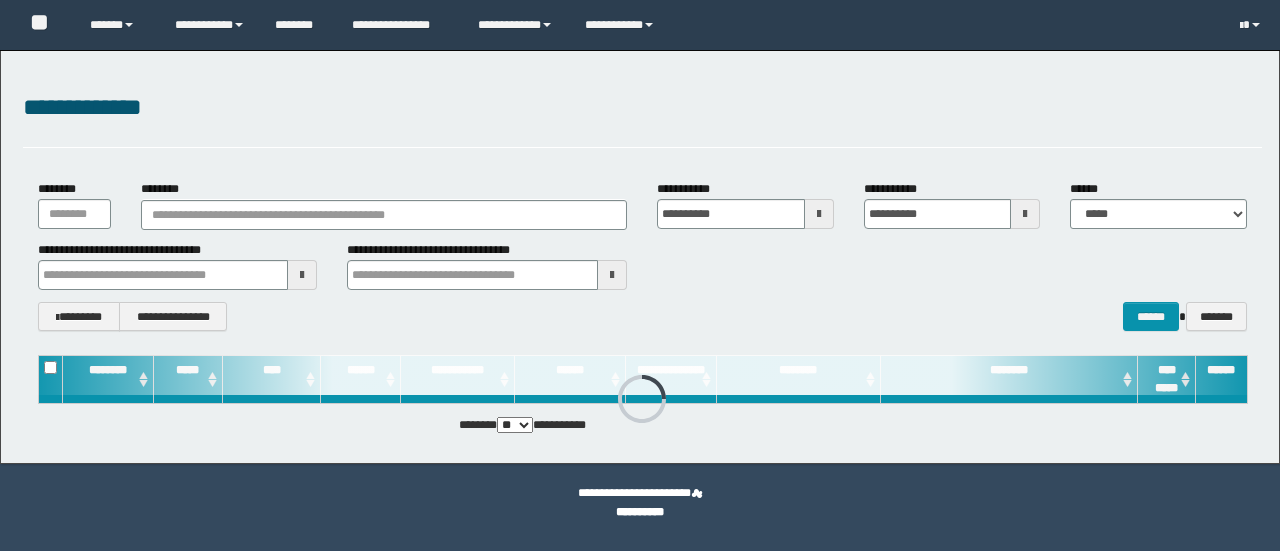 scroll, scrollTop: 0, scrollLeft: 0, axis: both 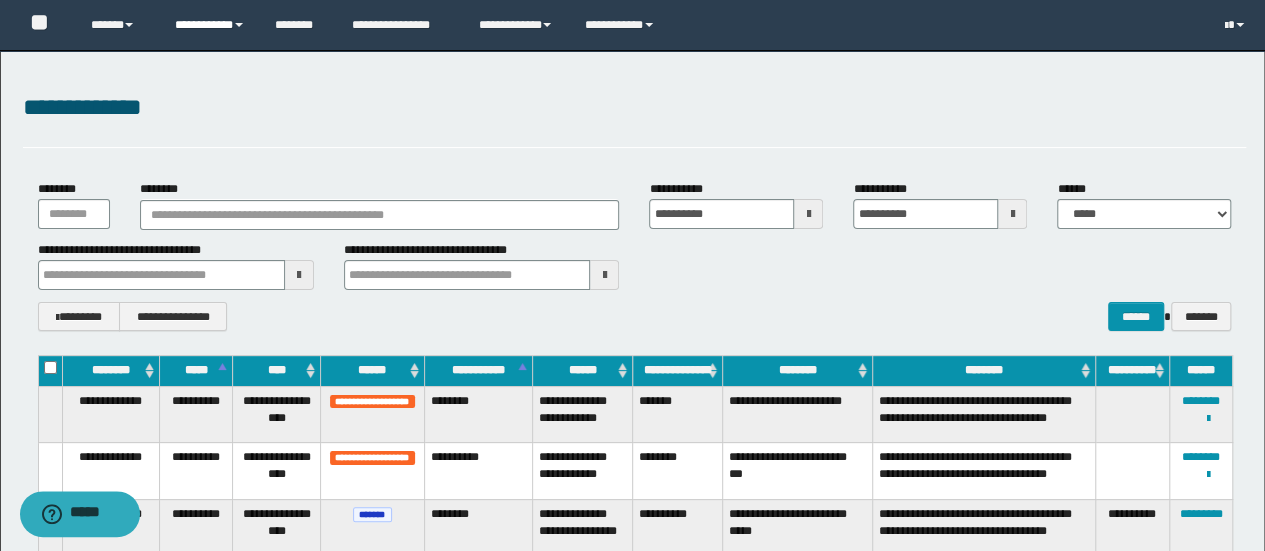 click on "**********" at bounding box center (210, 25) 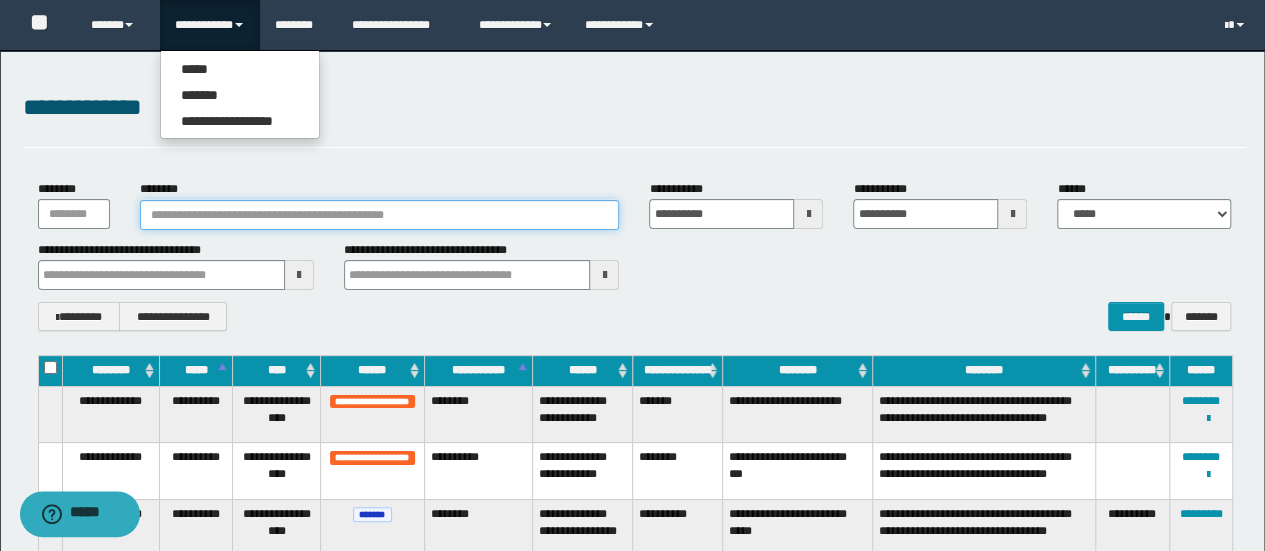 click on "********" at bounding box center (380, 215) 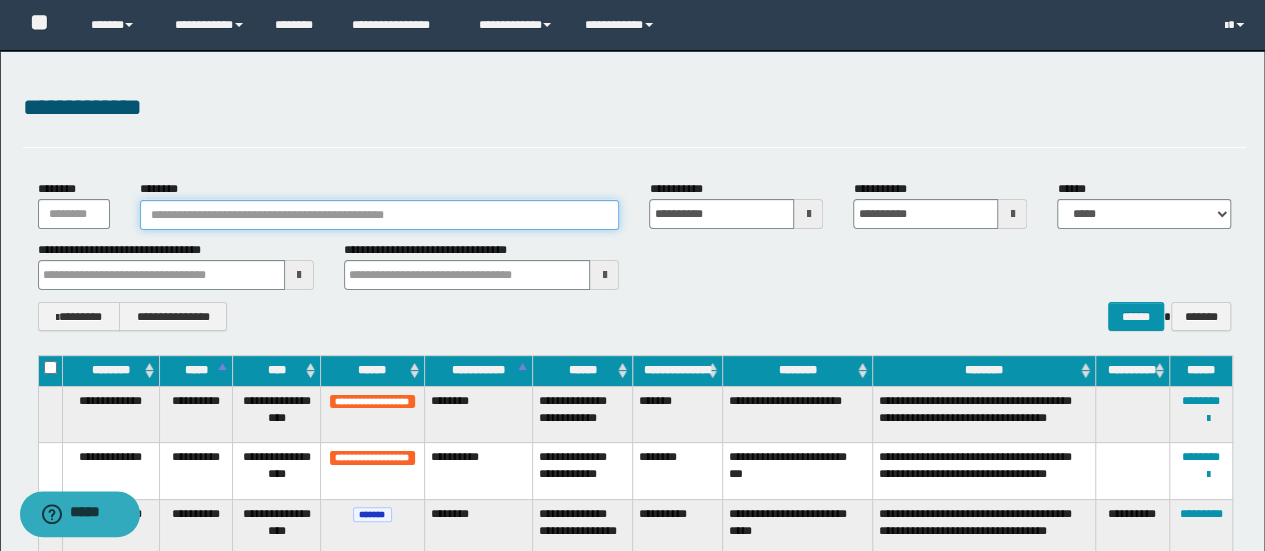 paste on "**********" 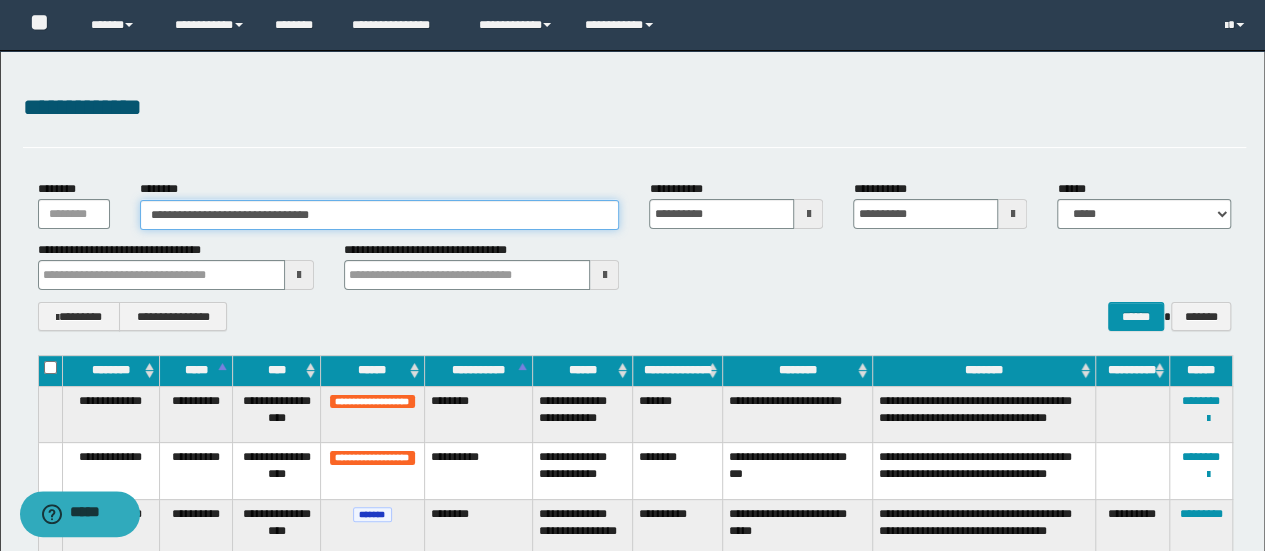 type on "**********" 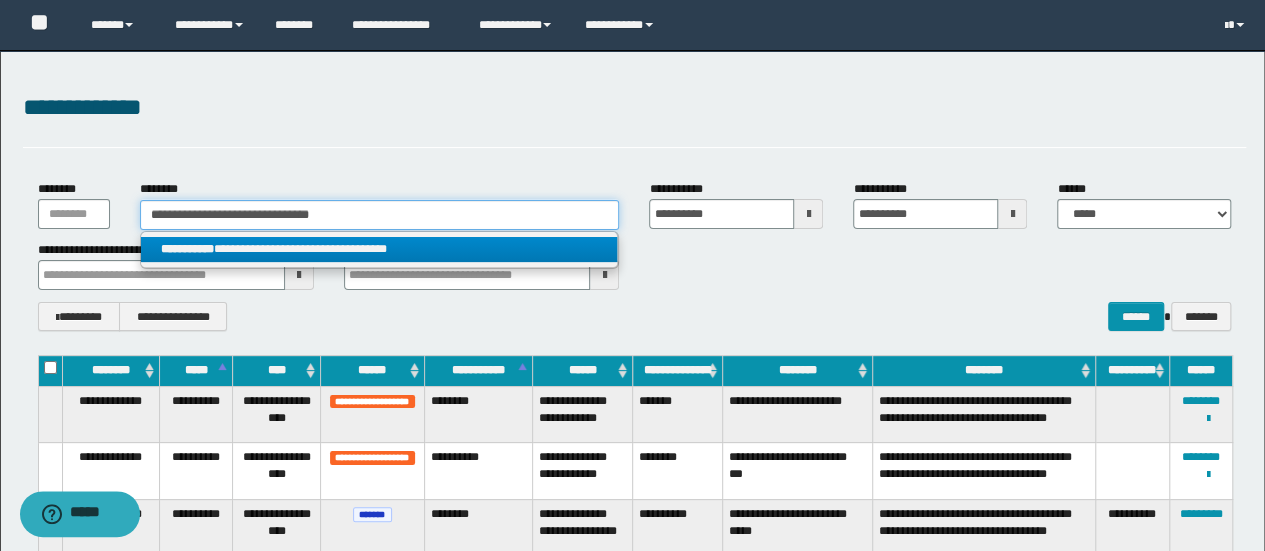 type on "**********" 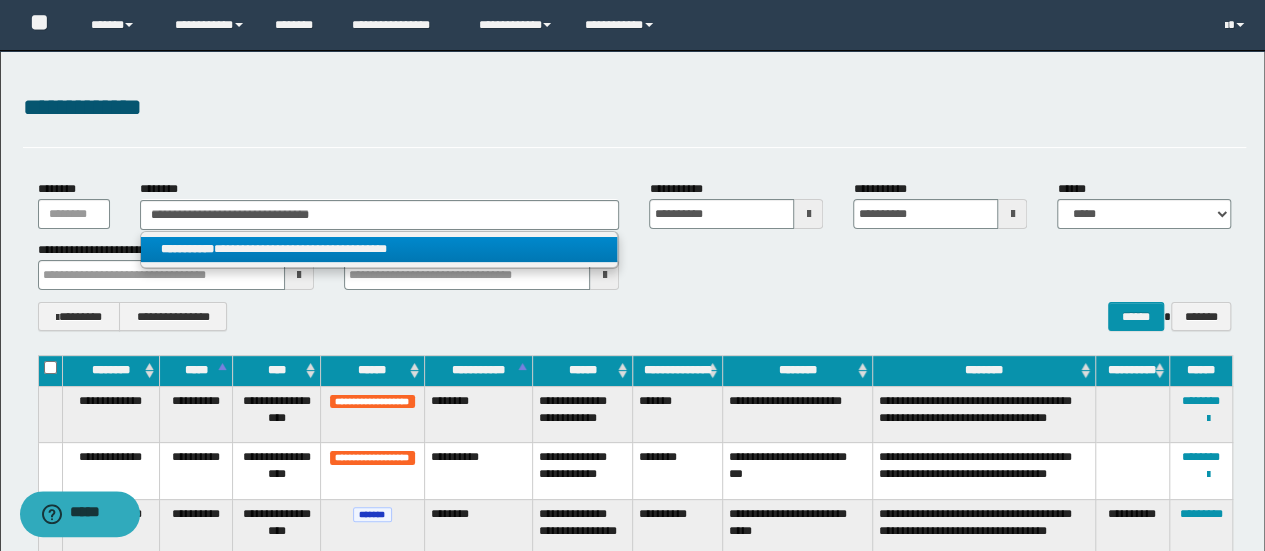 click on "**********" at bounding box center (379, 249) 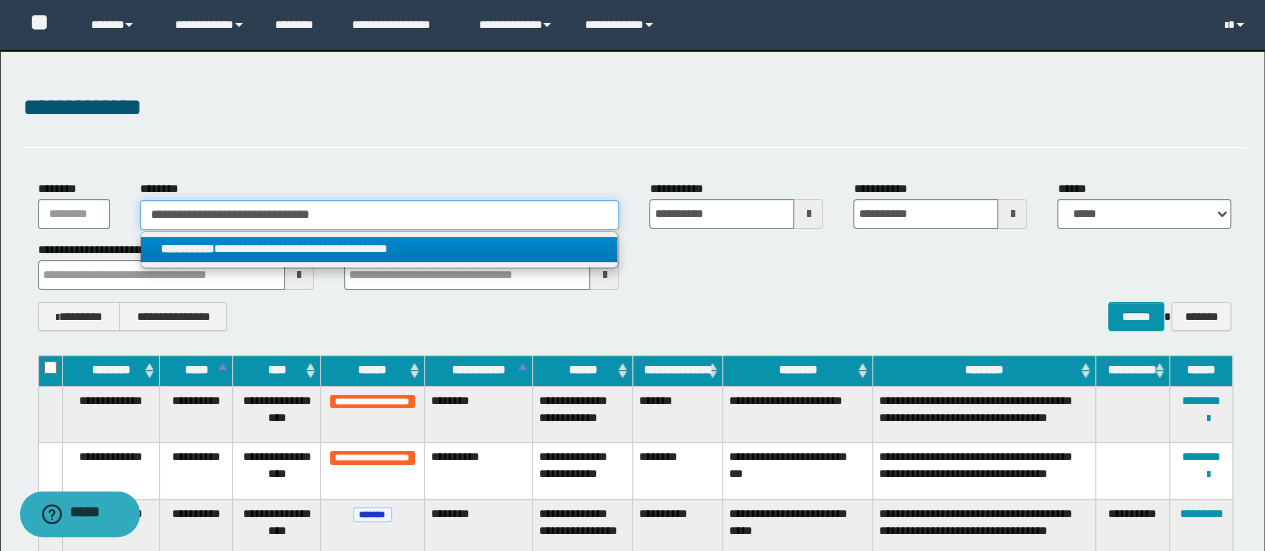 type 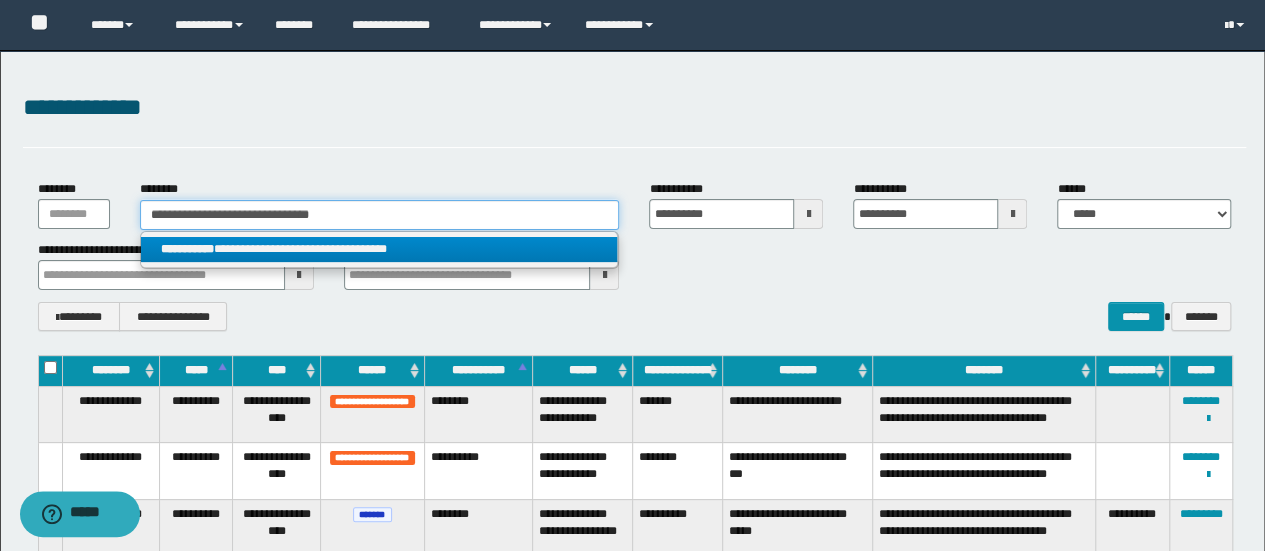 type on "**********" 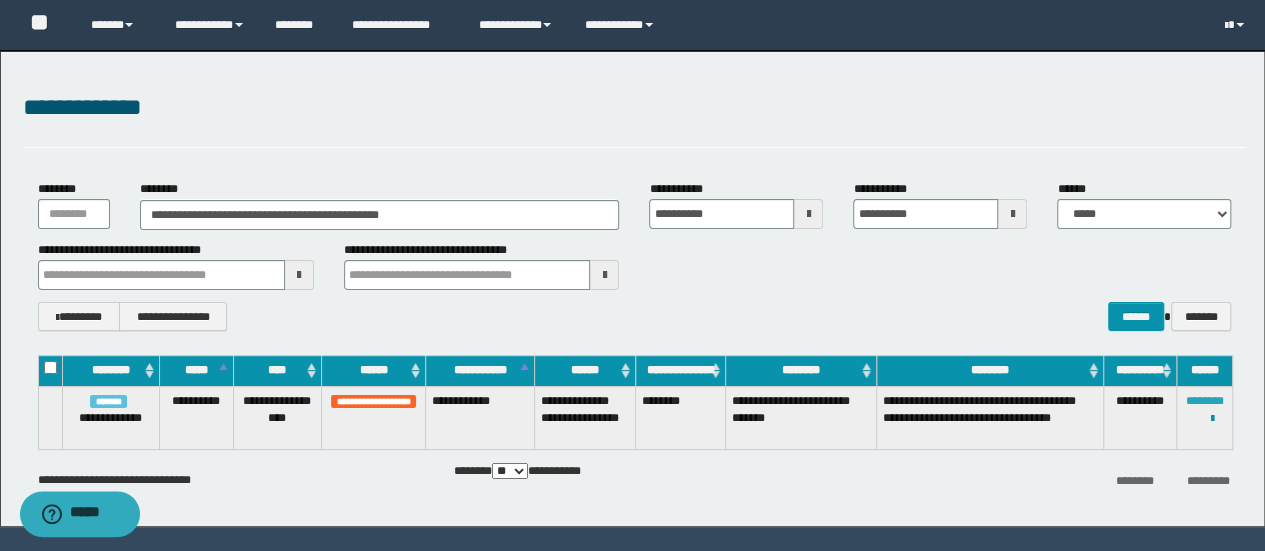 click on "********" at bounding box center (1205, 401) 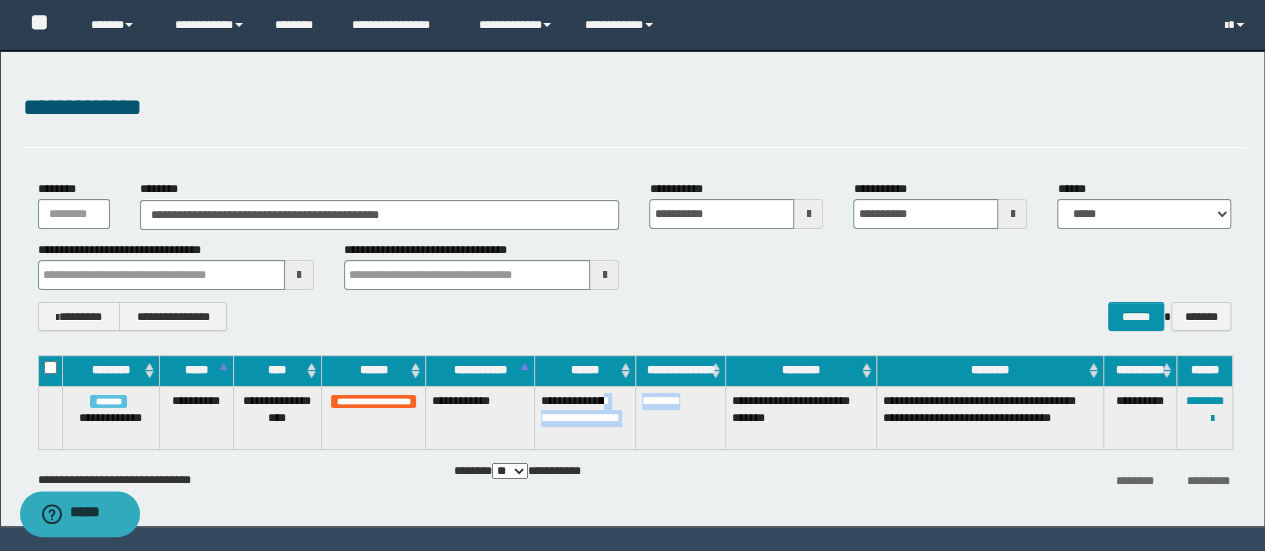 drag, startPoint x: 645, startPoint y: 399, endPoint x: 706, endPoint y: 400, distance: 61.008198 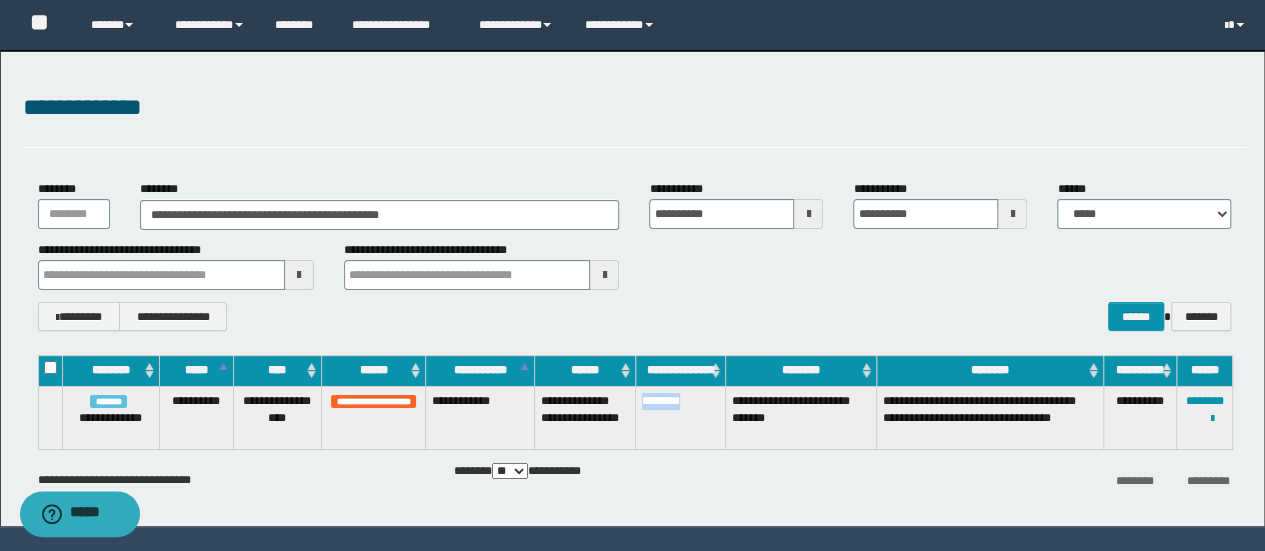 drag, startPoint x: 640, startPoint y: 396, endPoint x: 709, endPoint y: 397, distance: 69.00725 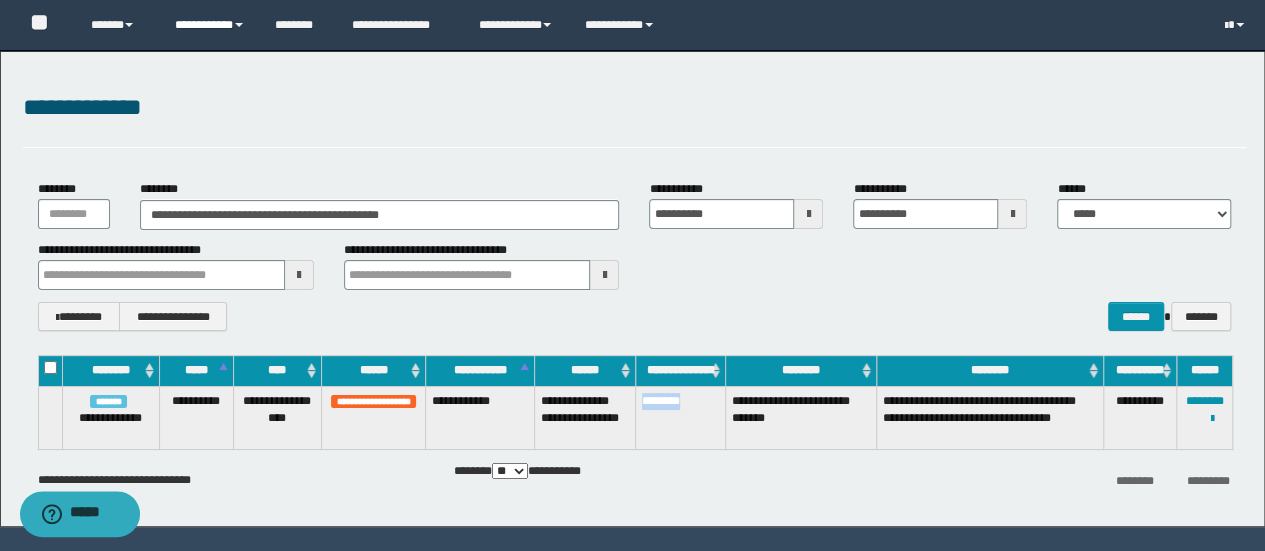 click on "**********" at bounding box center [210, 25] 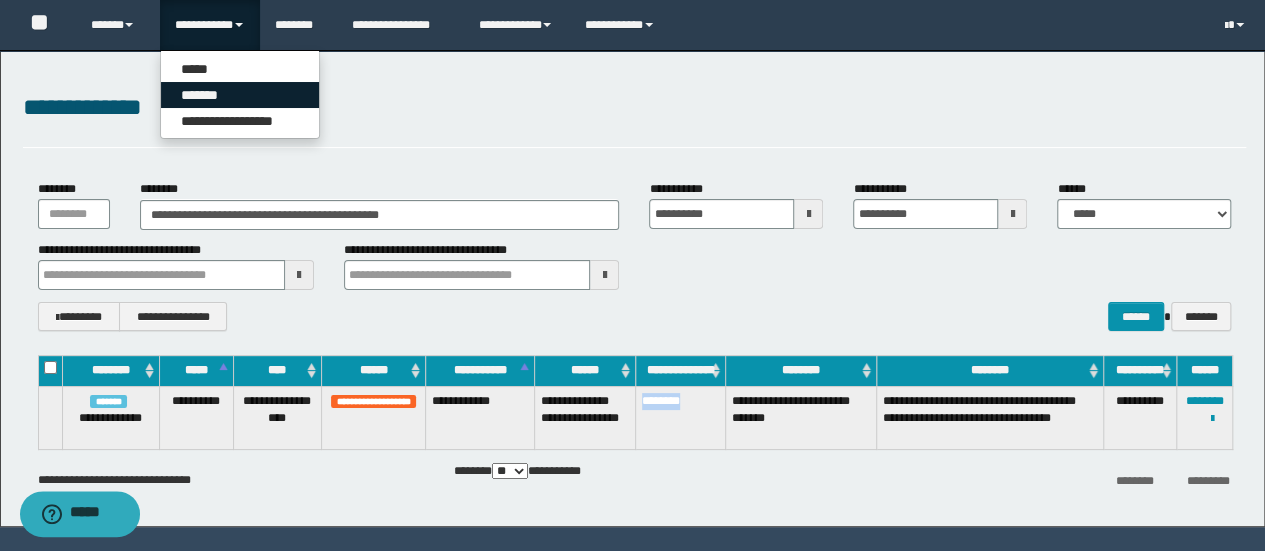 click on "*******" at bounding box center [240, 95] 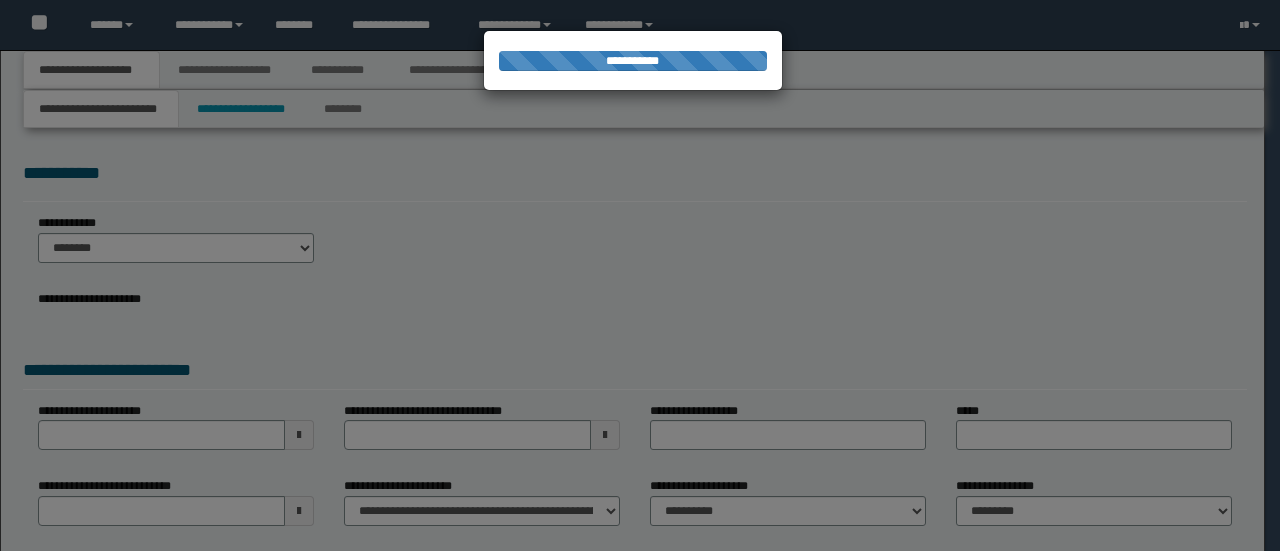 scroll, scrollTop: 0, scrollLeft: 0, axis: both 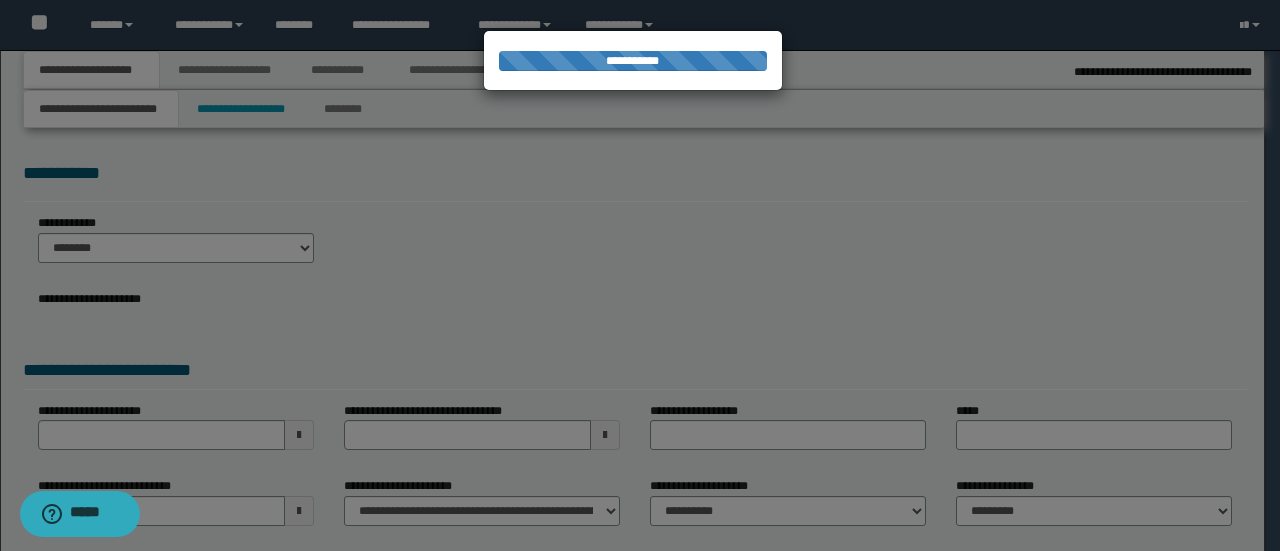 select on "*" 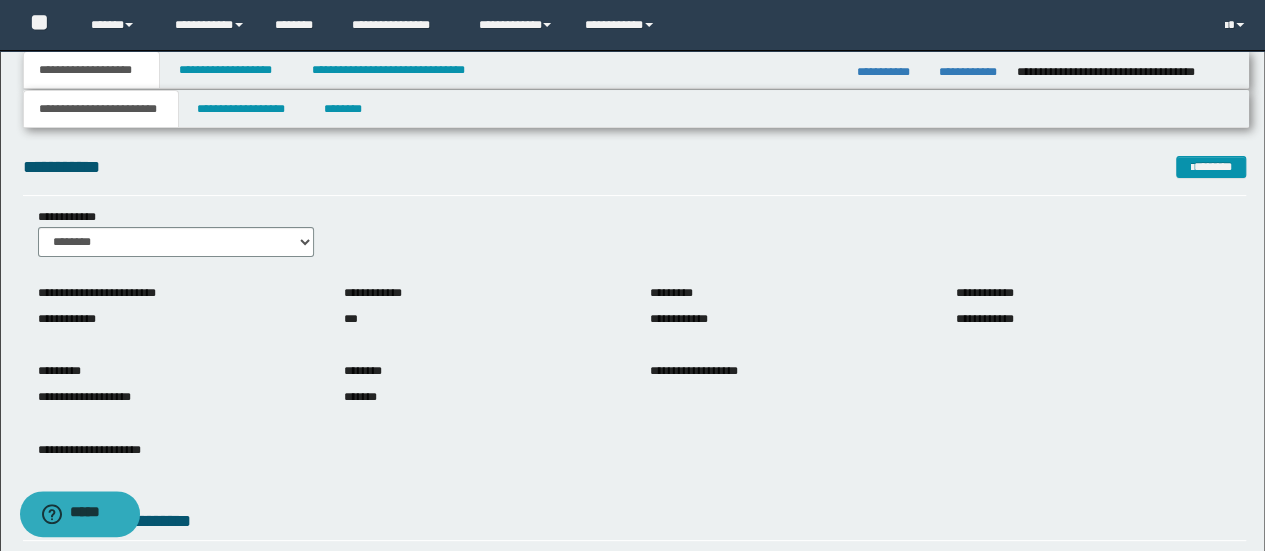 scroll, scrollTop: 331, scrollLeft: 0, axis: vertical 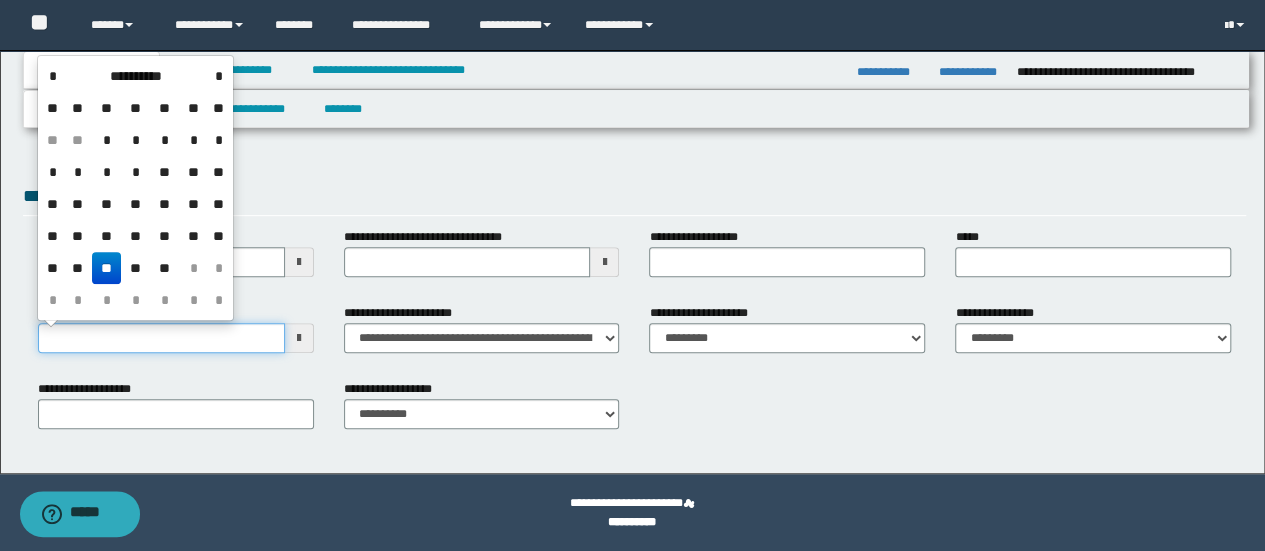 click on "**********" at bounding box center [161, 338] 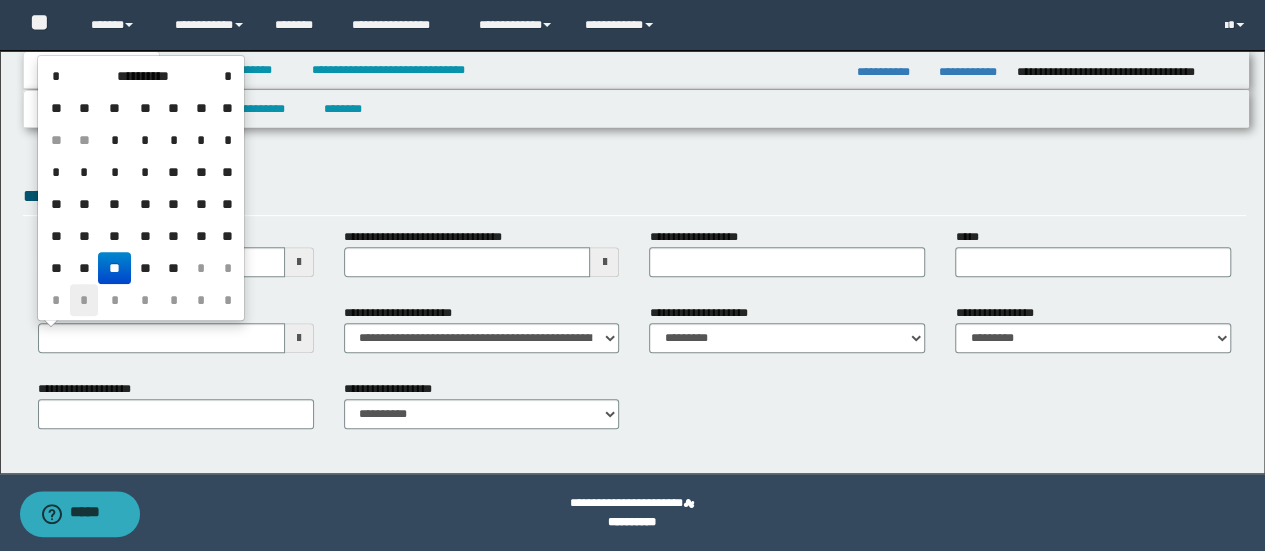 click on "*" at bounding box center [84, 300] 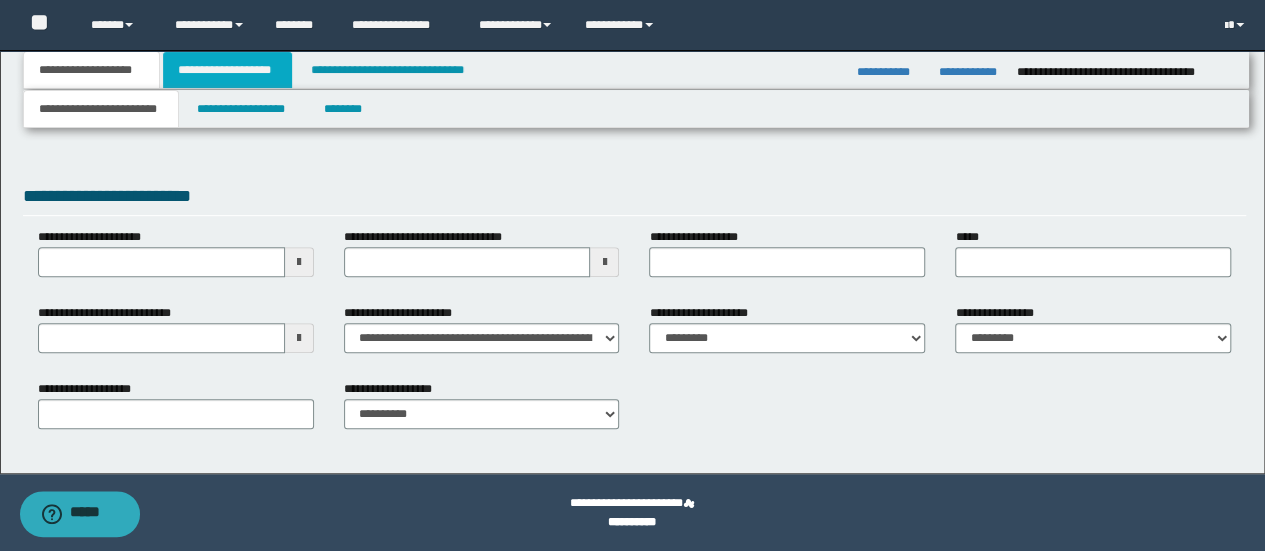 click on "**********" at bounding box center [227, 70] 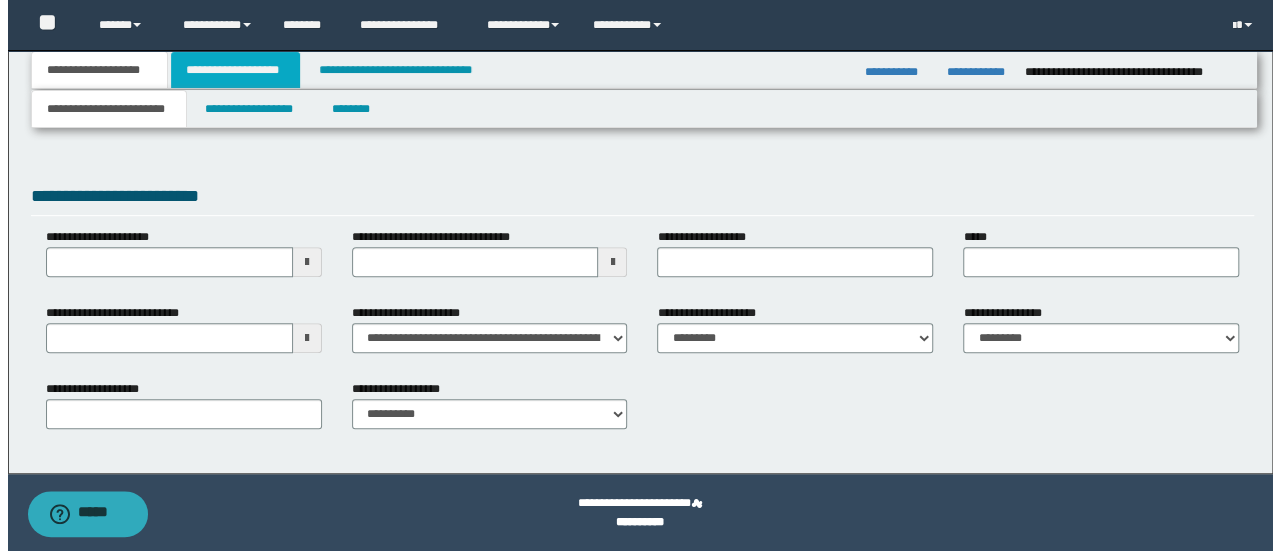 scroll, scrollTop: 0, scrollLeft: 0, axis: both 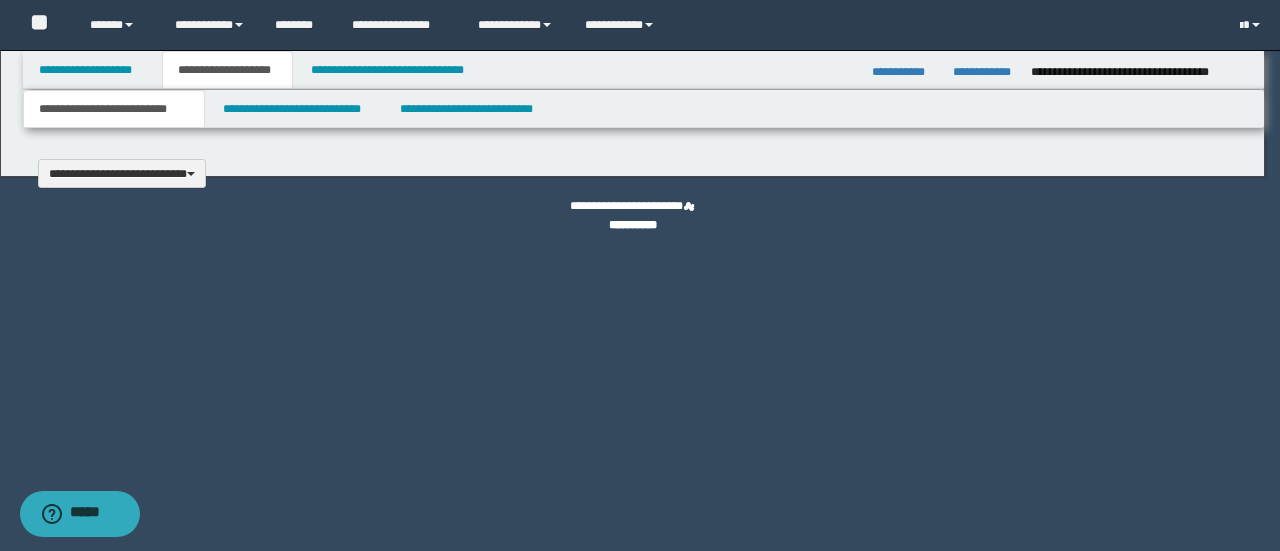 type 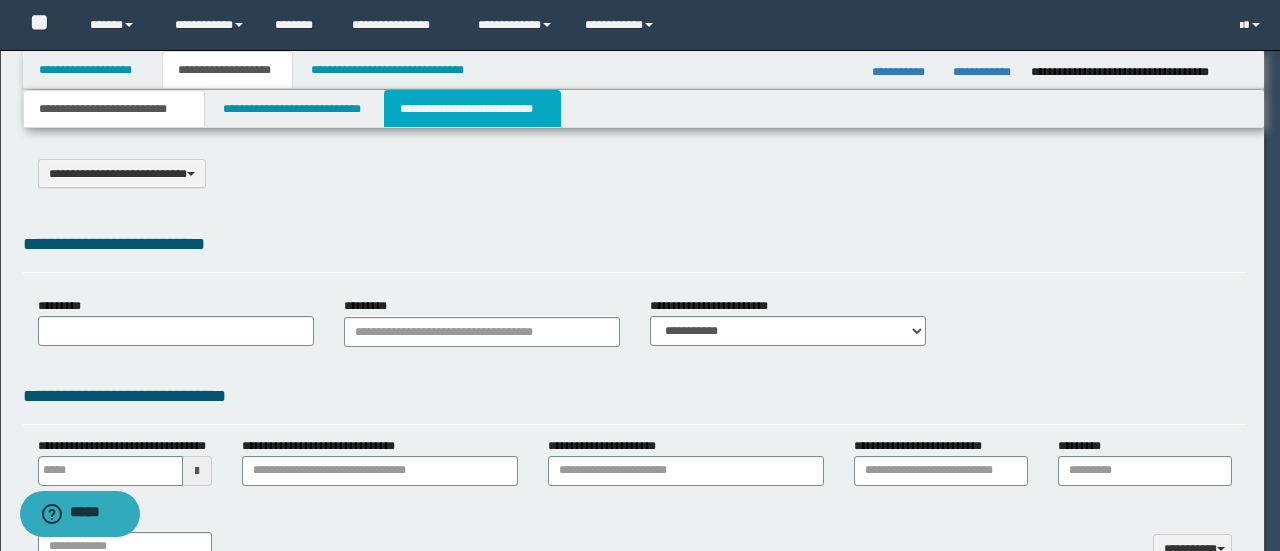 scroll, scrollTop: 0, scrollLeft: 0, axis: both 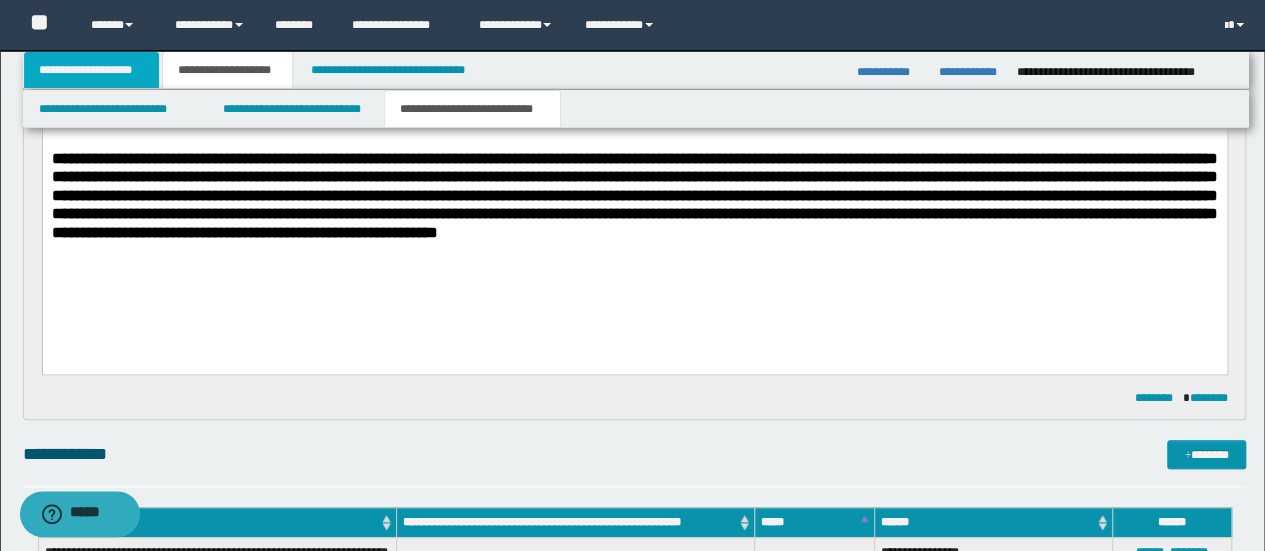 click on "**********" at bounding box center [92, 70] 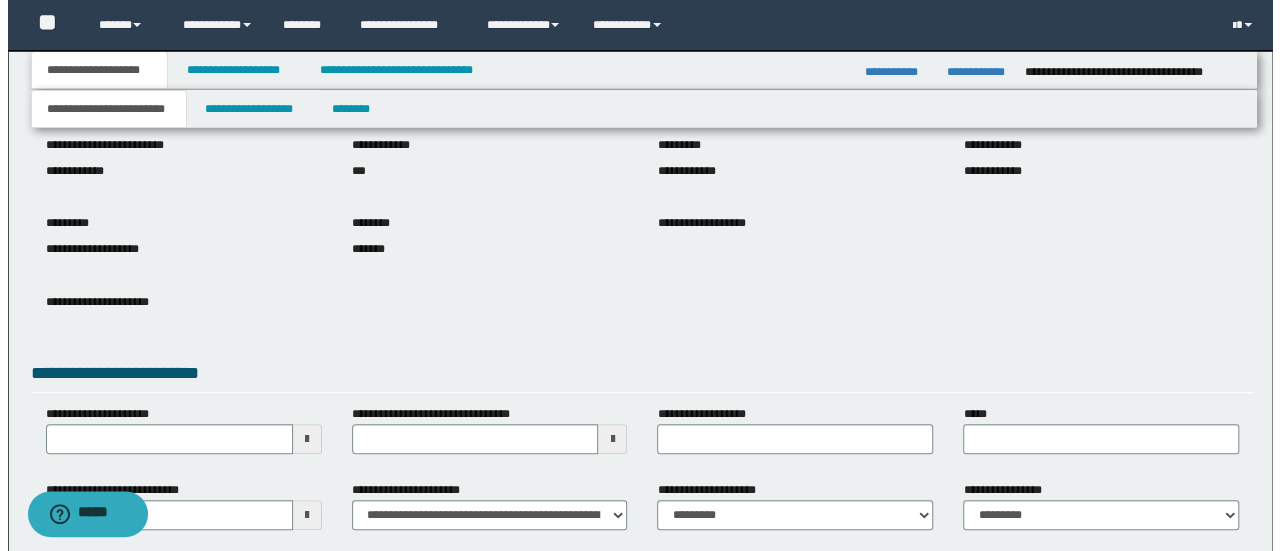 scroll, scrollTop: 0, scrollLeft: 0, axis: both 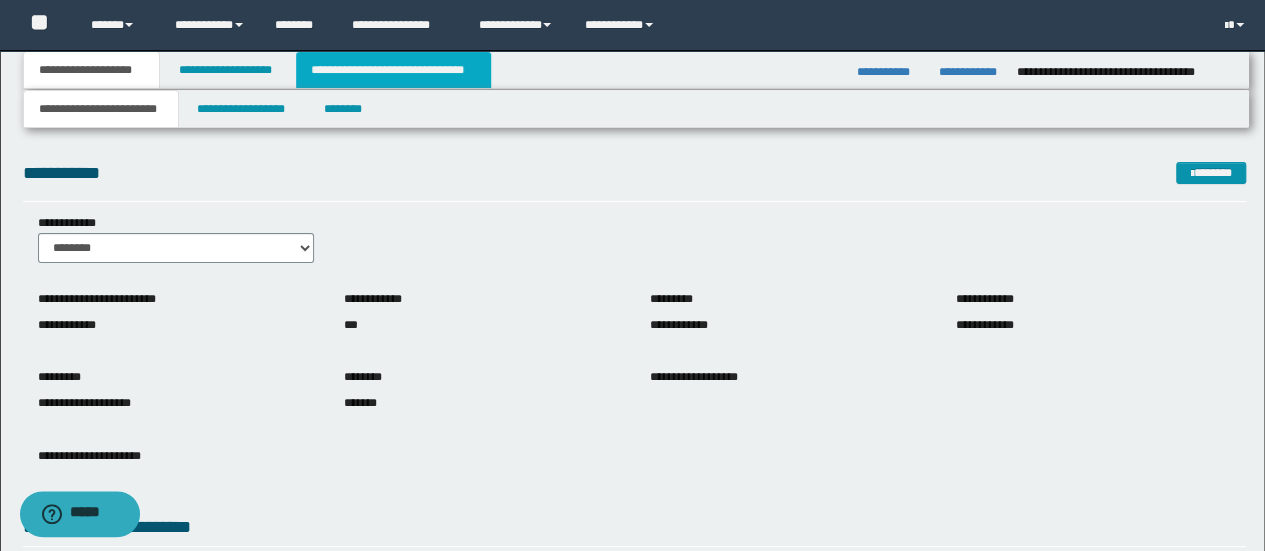 click on "**********" at bounding box center (393, 70) 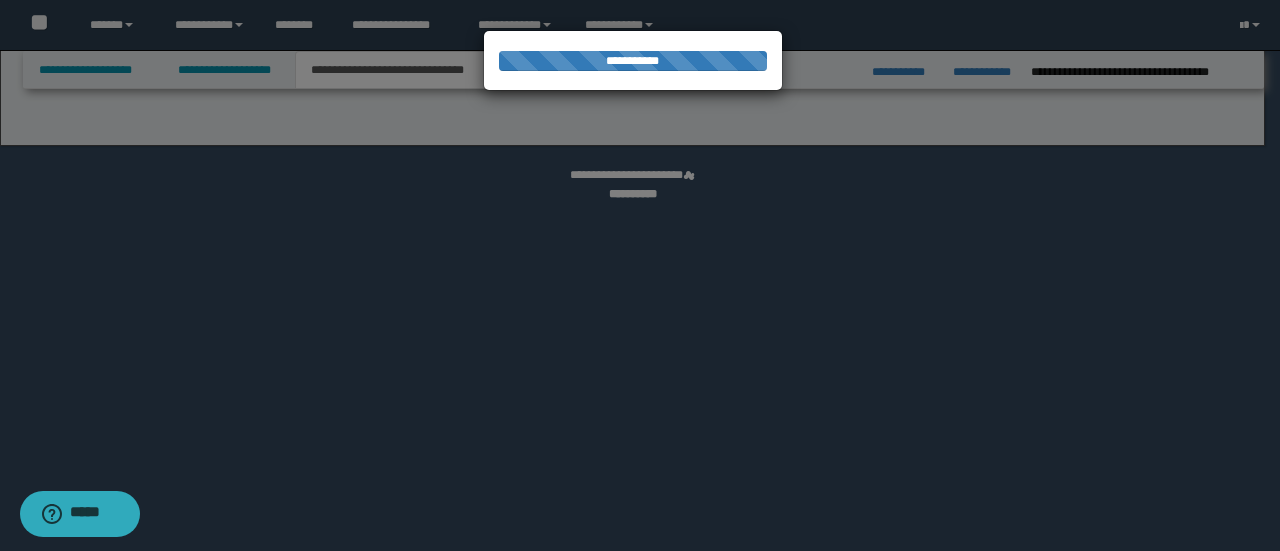 select on "*" 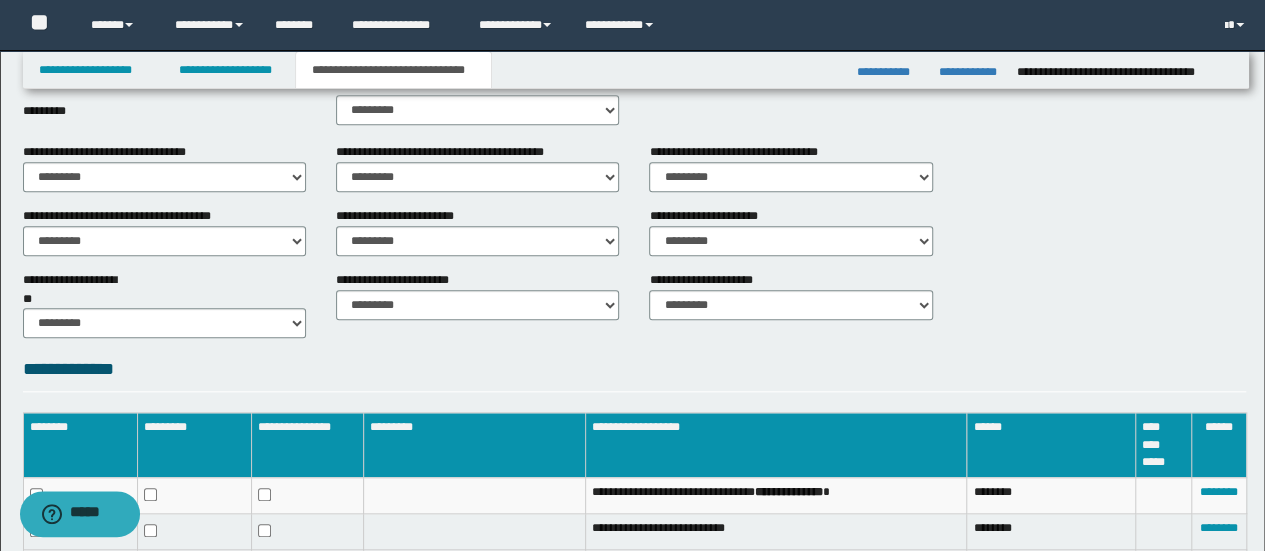 scroll, scrollTop: 992, scrollLeft: 0, axis: vertical 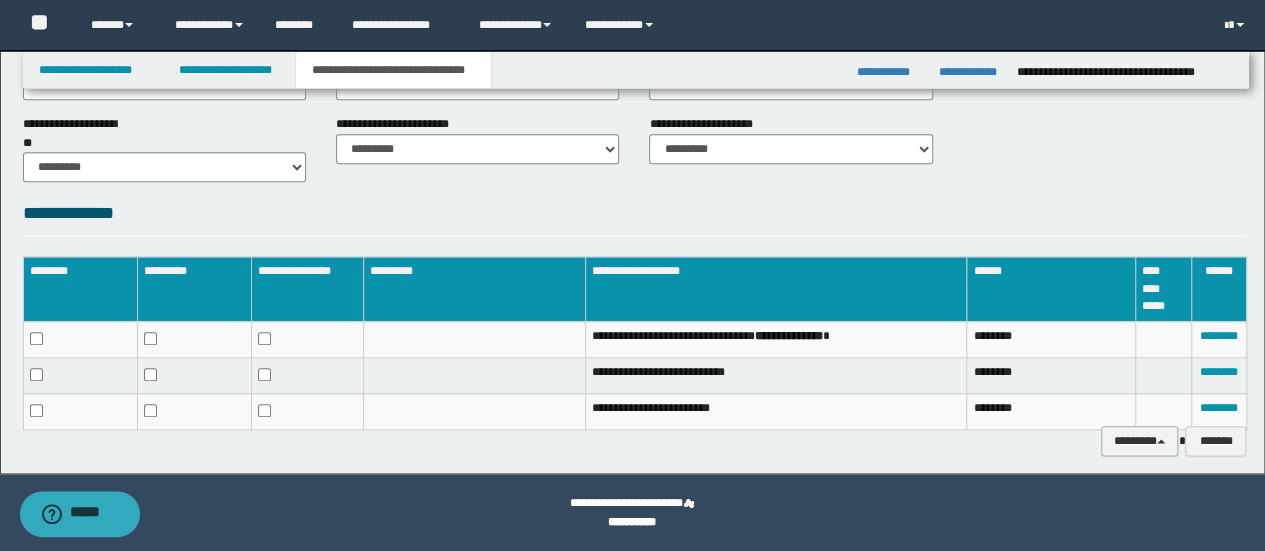 click on "********" at bounding box center (1140, 440) 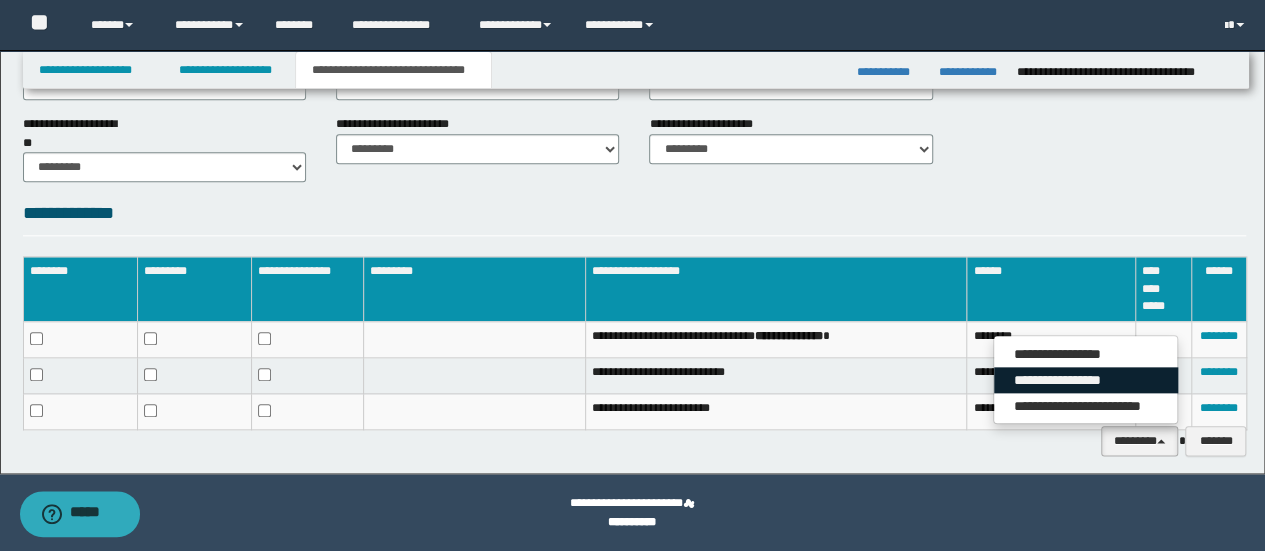 click on "**********" at bounding box center [1086, 380] 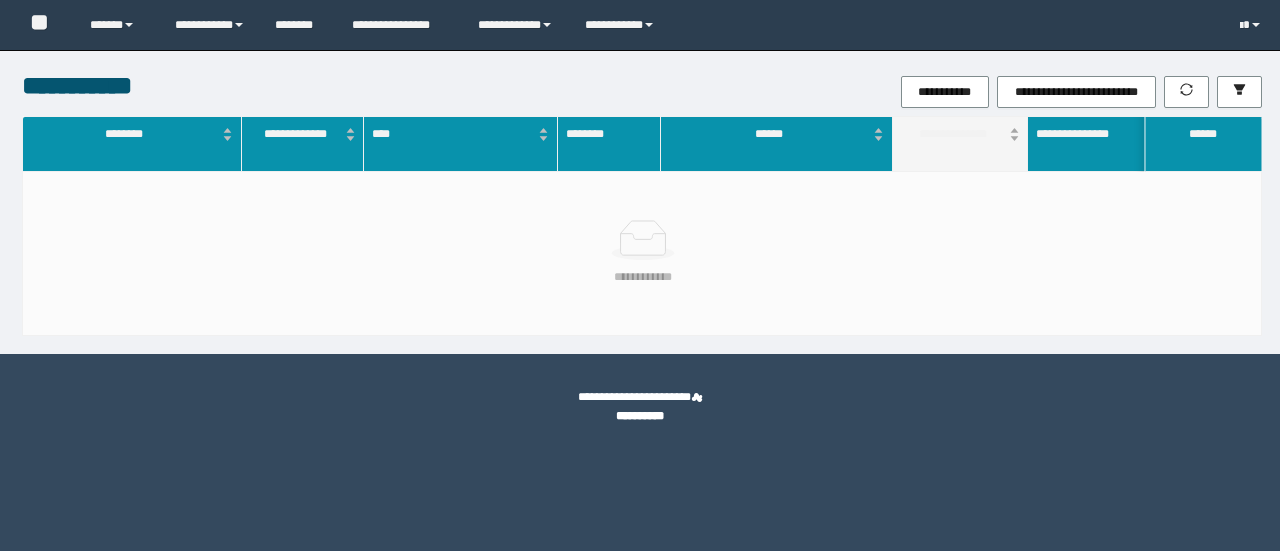 scroll, scrollTop: 0, scrollLeft: 0, axis: both 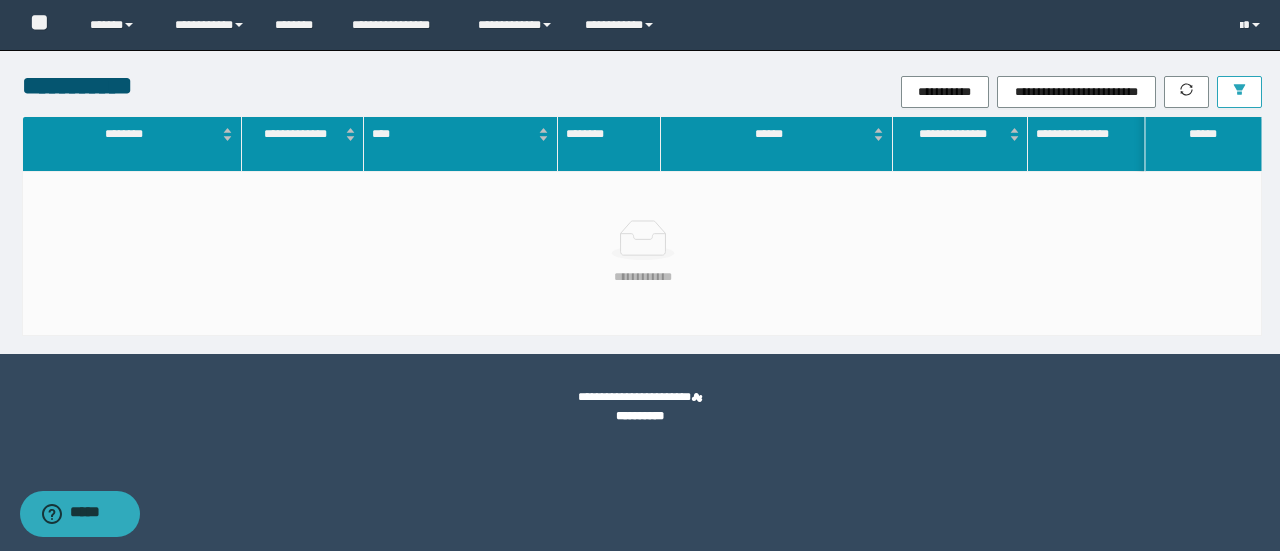 click at bounding box center (1239, 92) 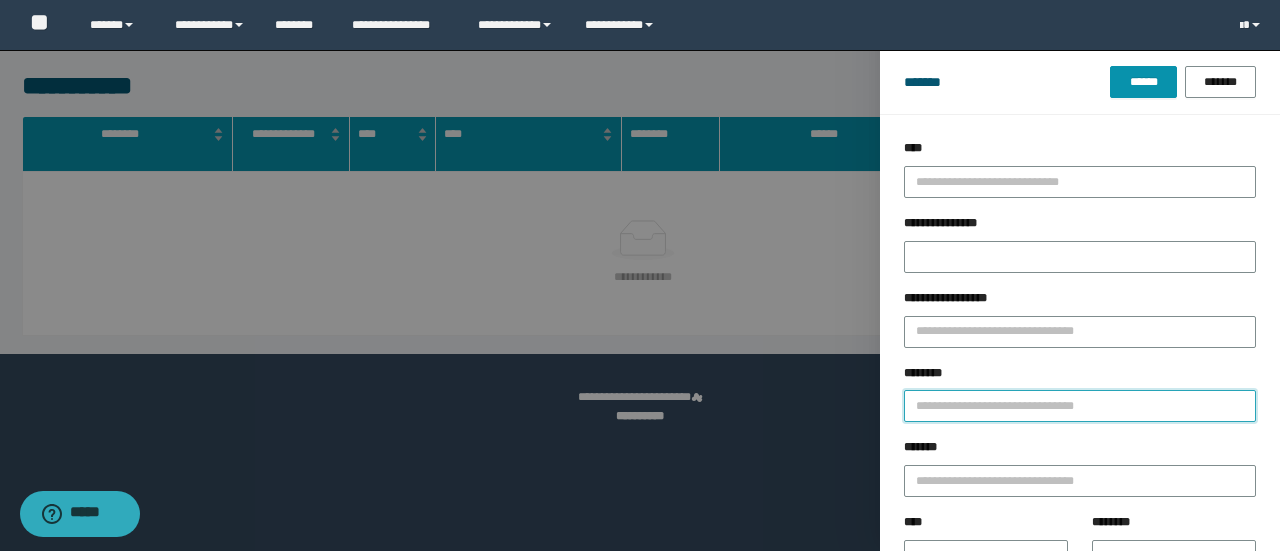 click on "********" at bounding box center [1080, 406] 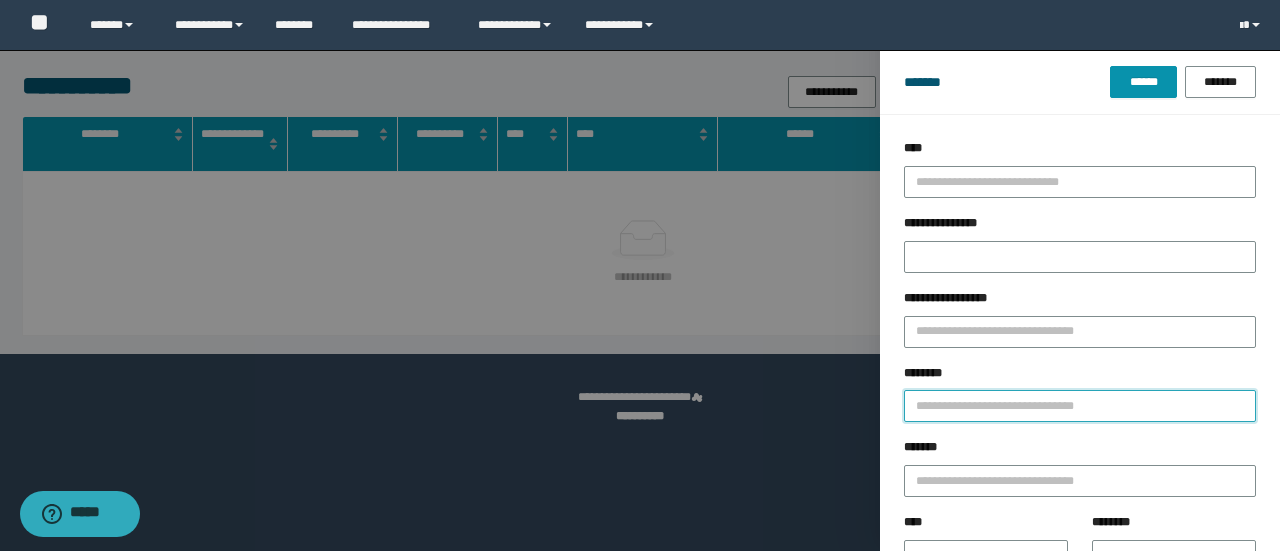paste on "********" 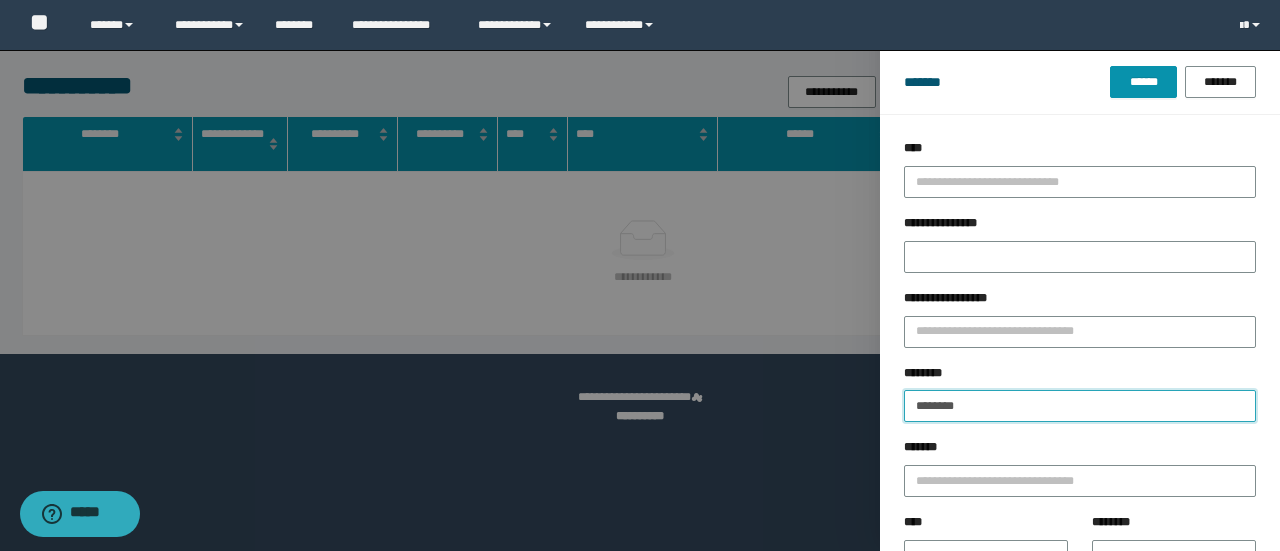 type on "********" 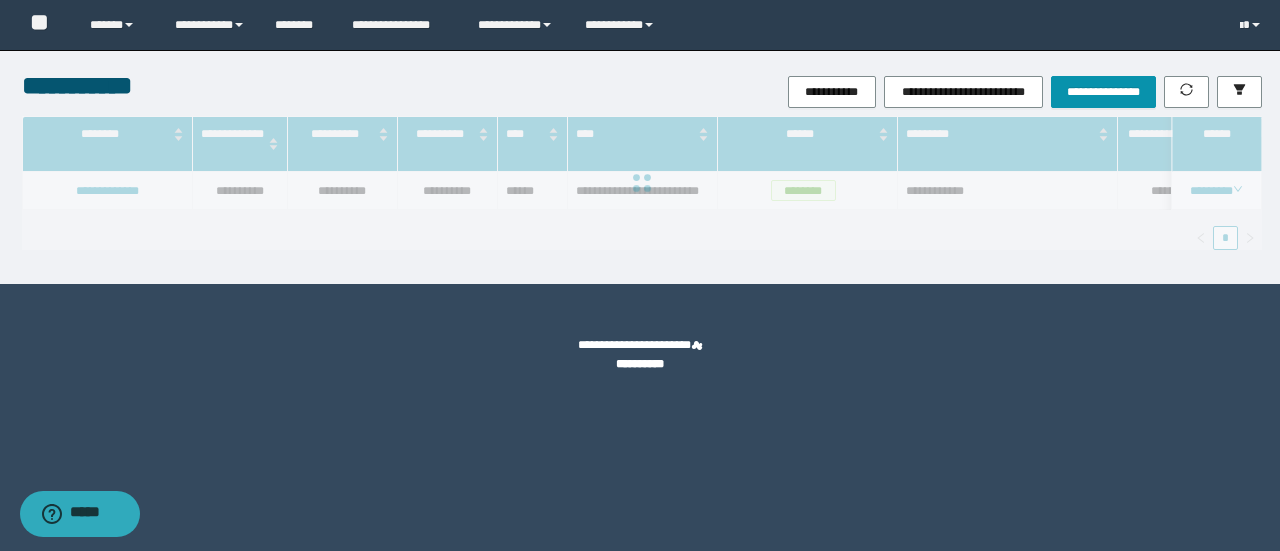 click at bounding box center (642, 183) 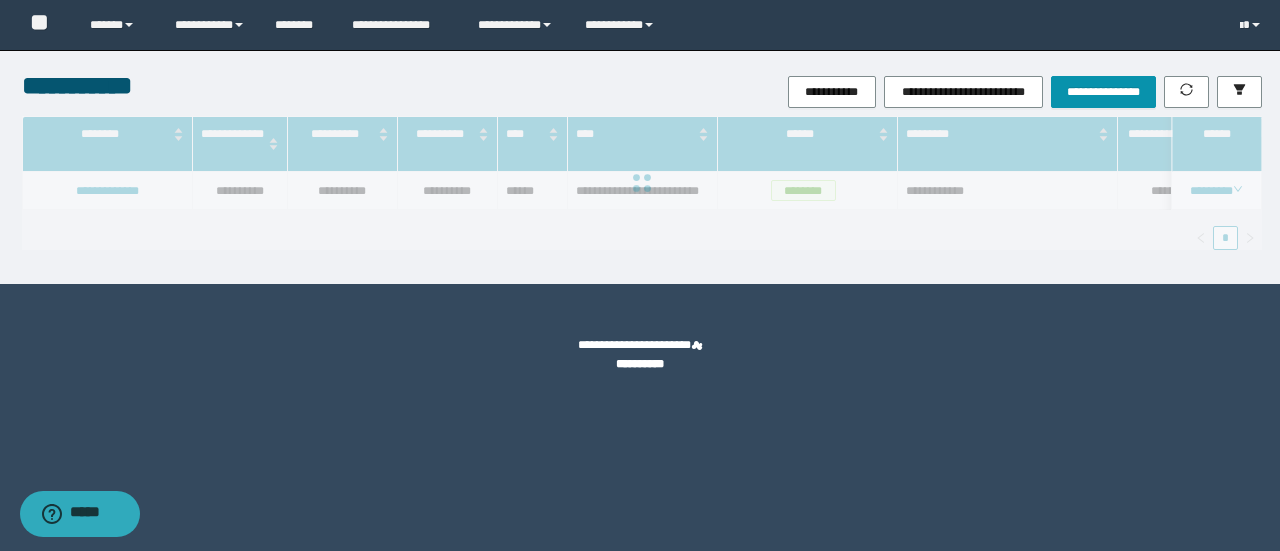 click at bounding box center [642, 183] 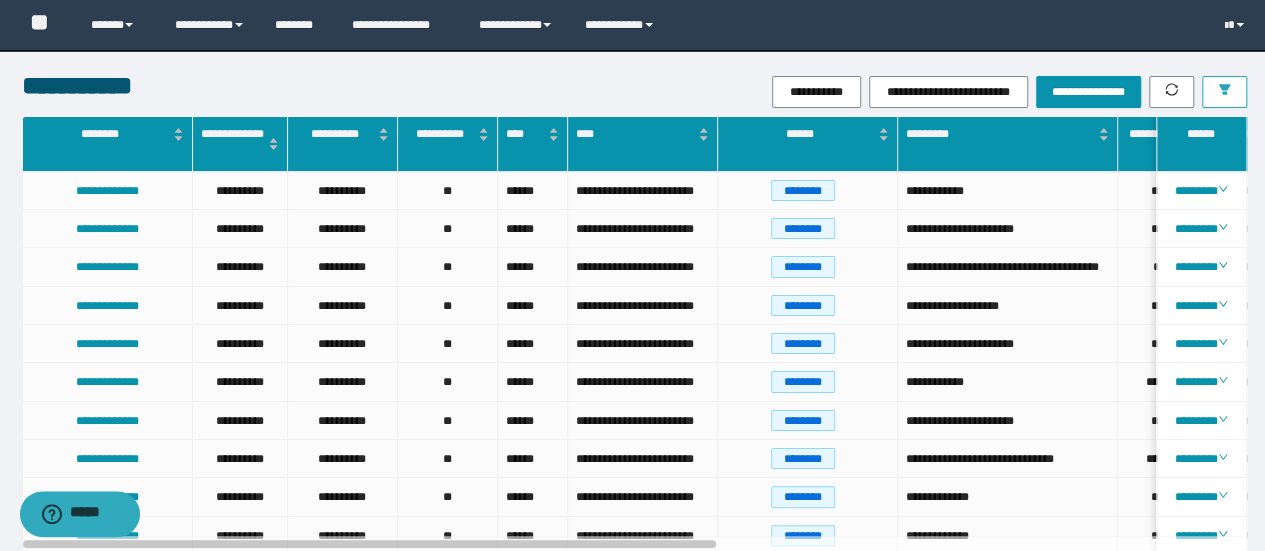 click 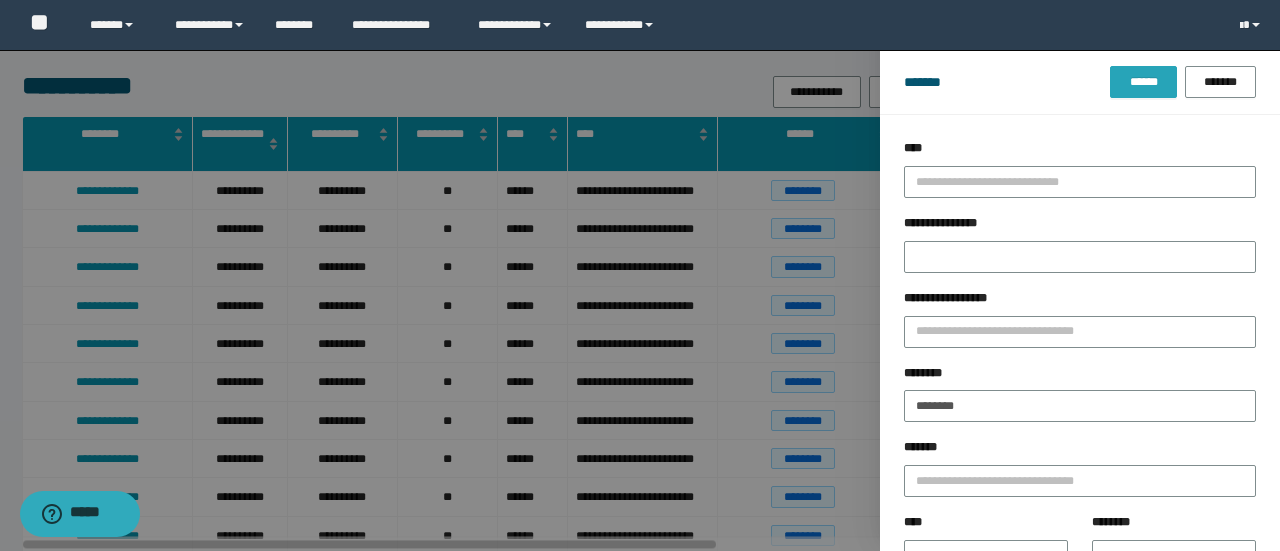 click on "******" at bounding box center (1143, 82) 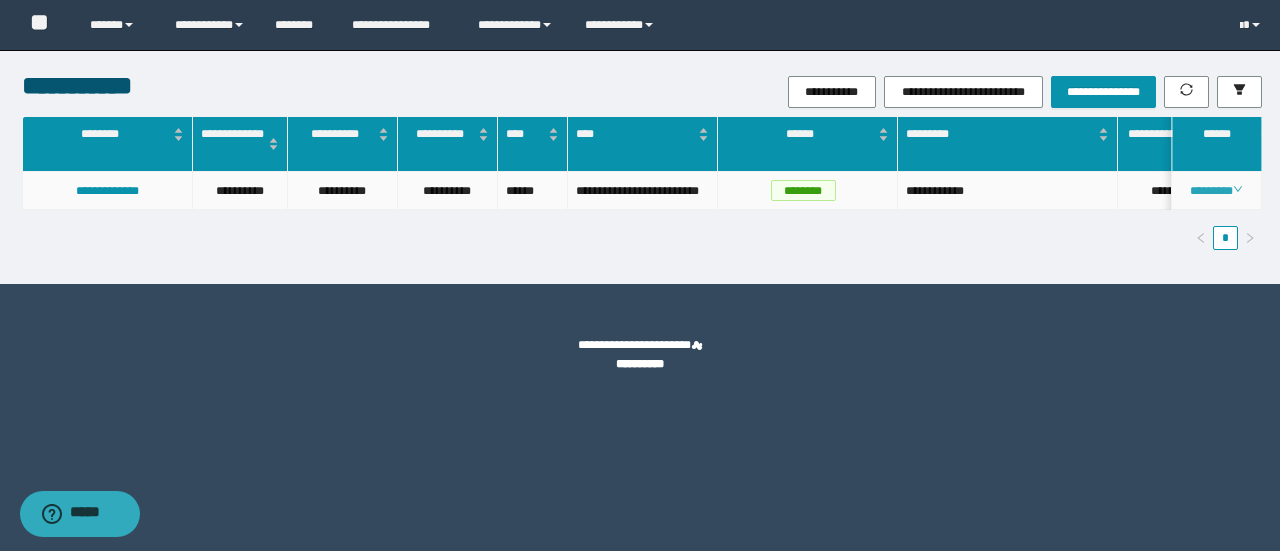 click on "********" at bounding box center [1217, 191] 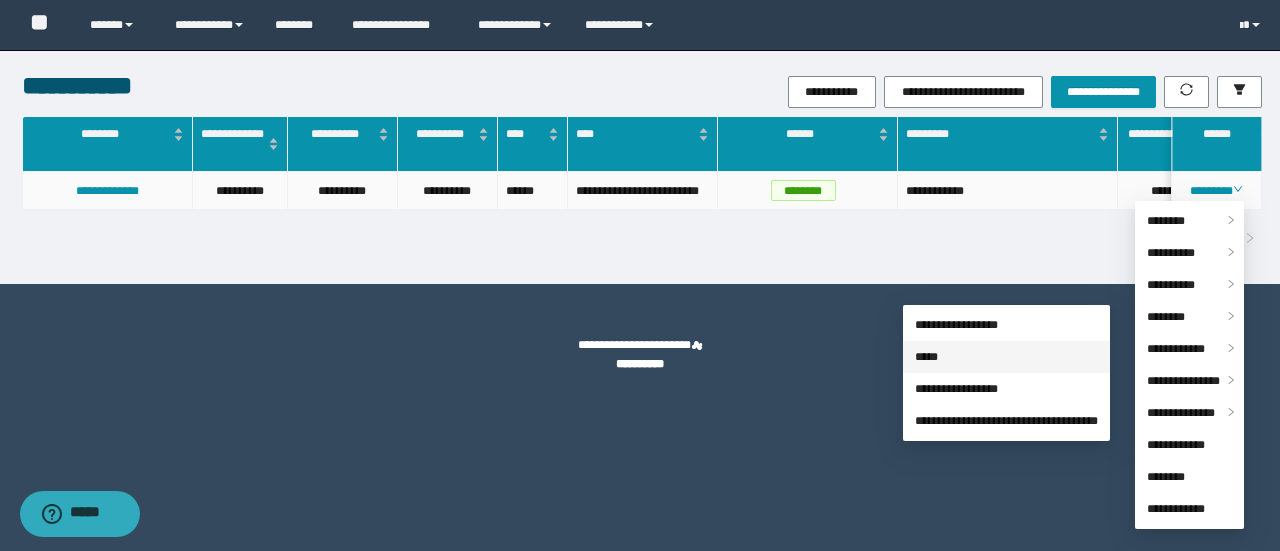click on "*****" at bounding box center (926, 357) 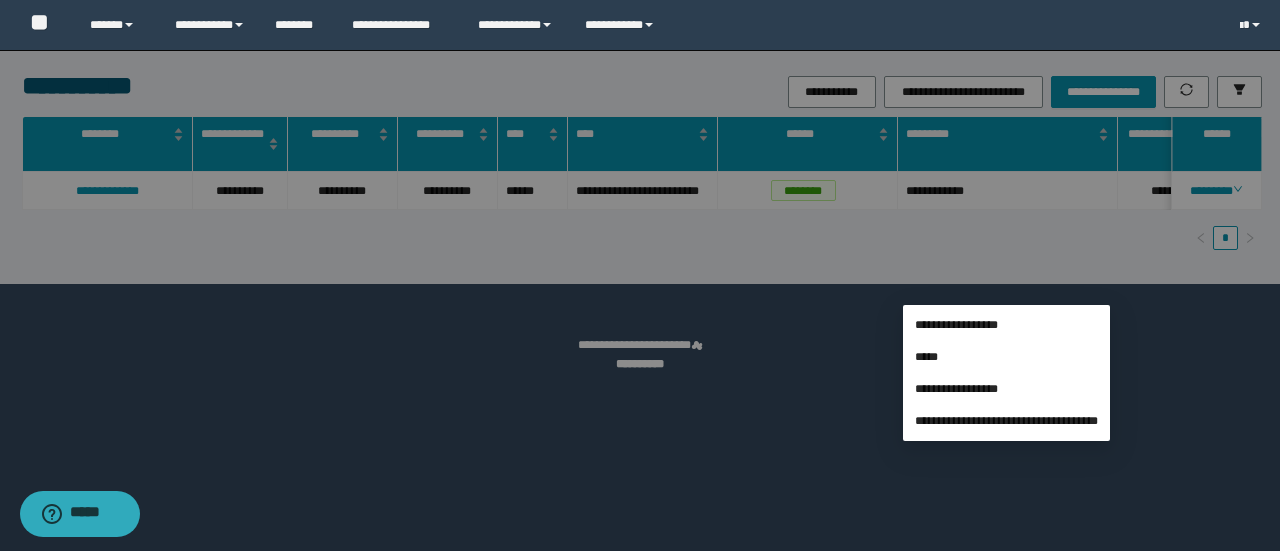 type on "**********" 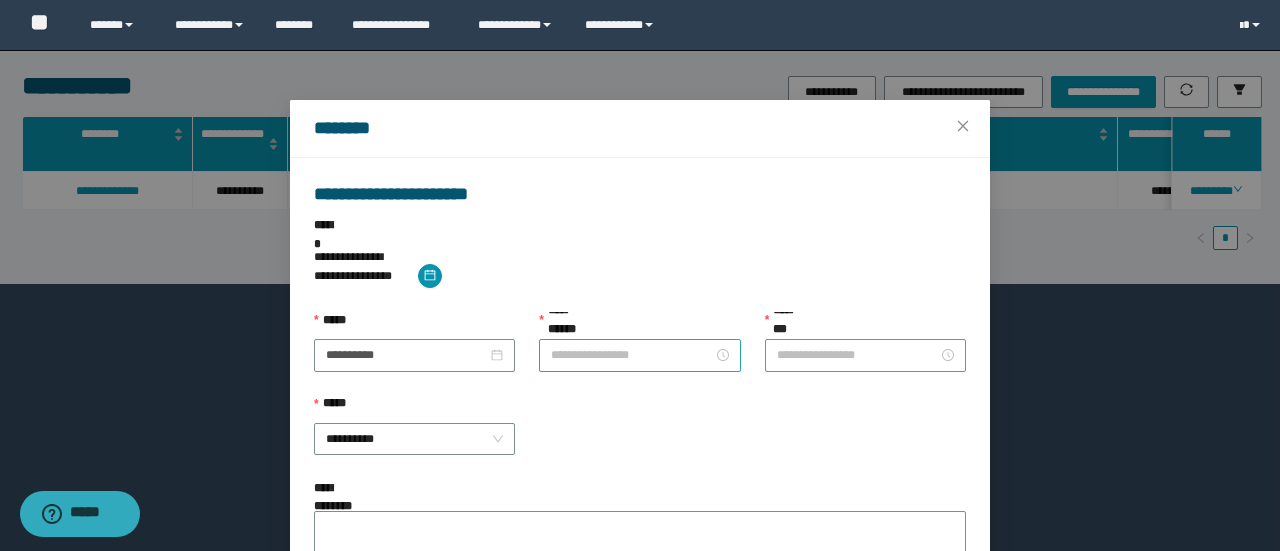 click on "**********" at bounding box center (631, 355) 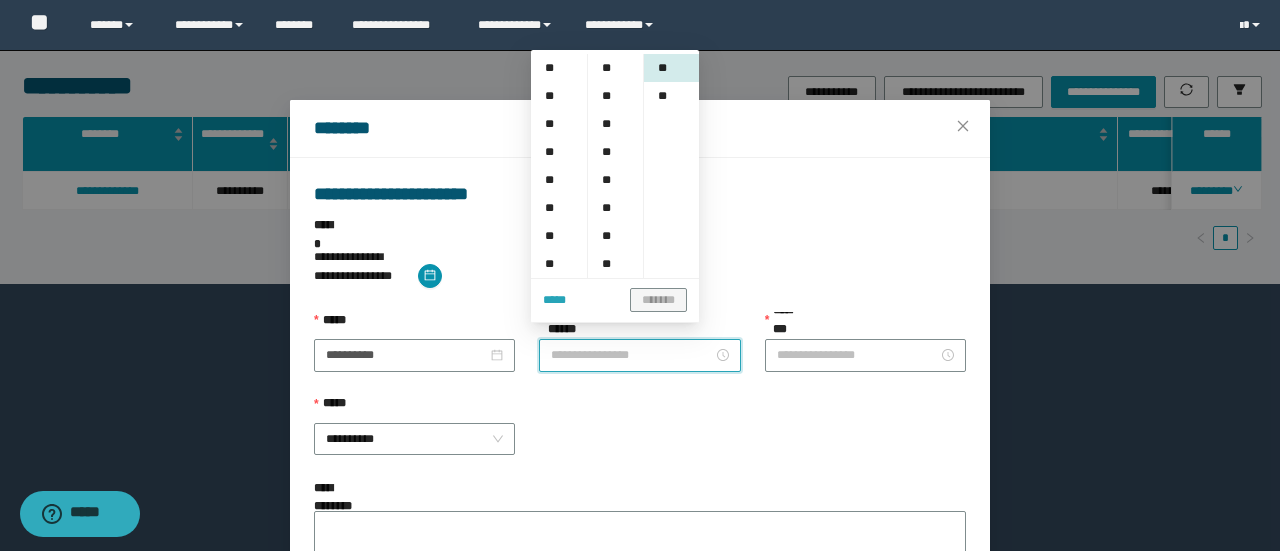 click on "*****" at bounding box center (554, 300) 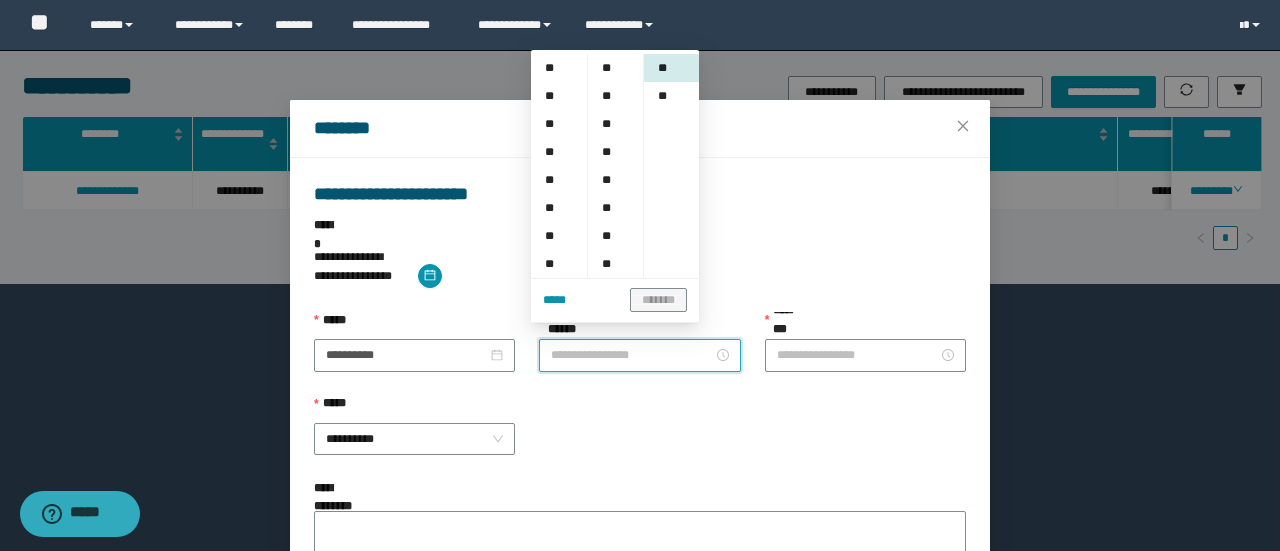 type on "*******" 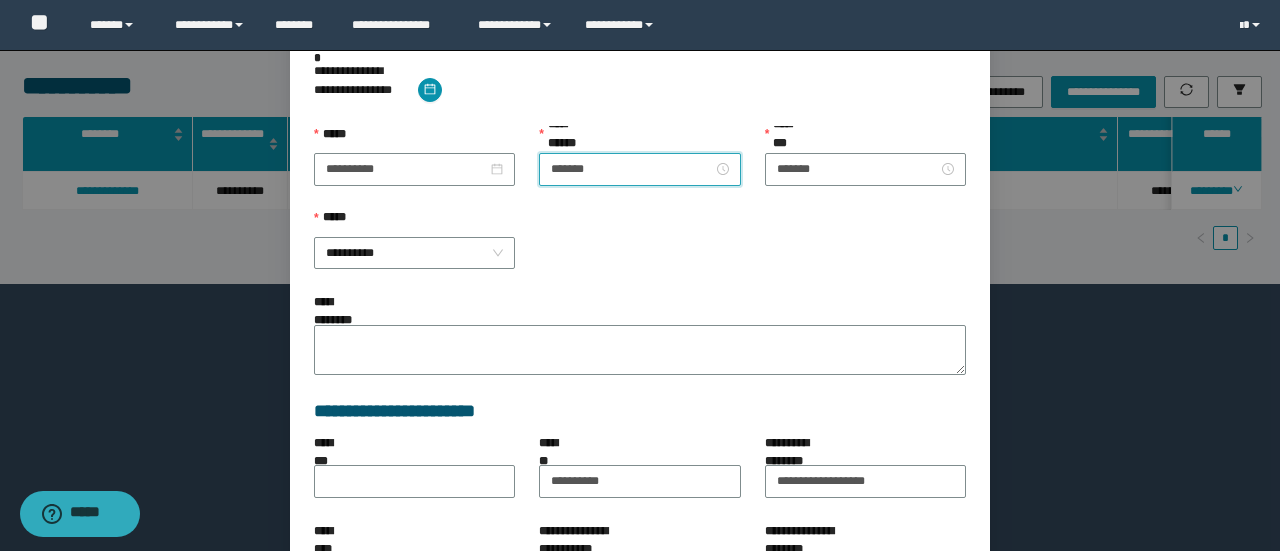 scroll, scrollTop: 300, scrollLeft: 0, axis: vertical 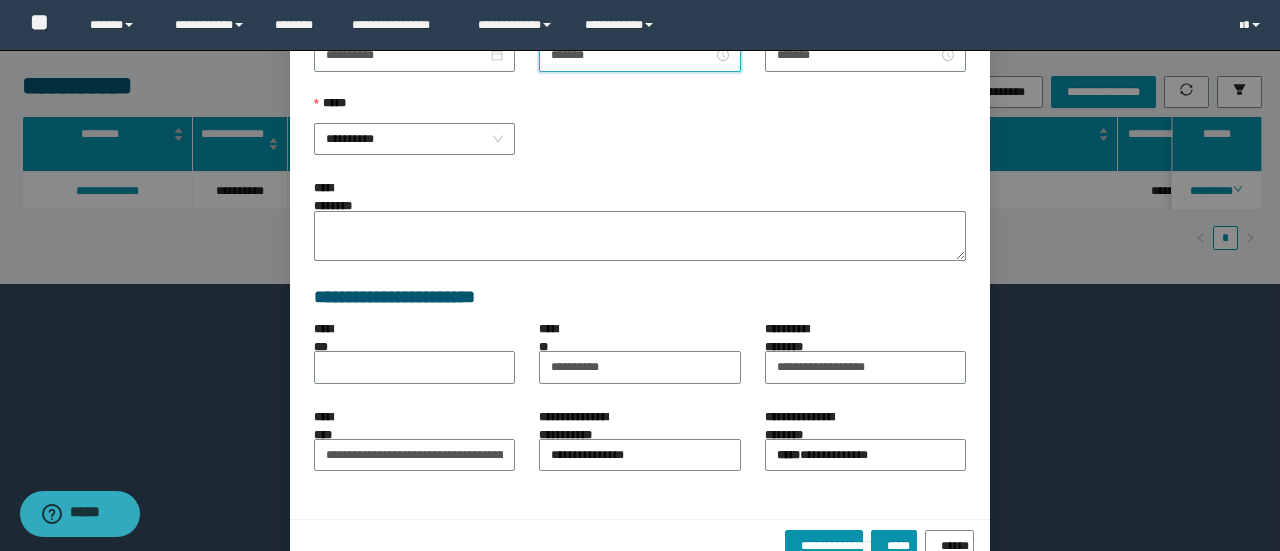 click on "*****" at bounding box center [414, 109] 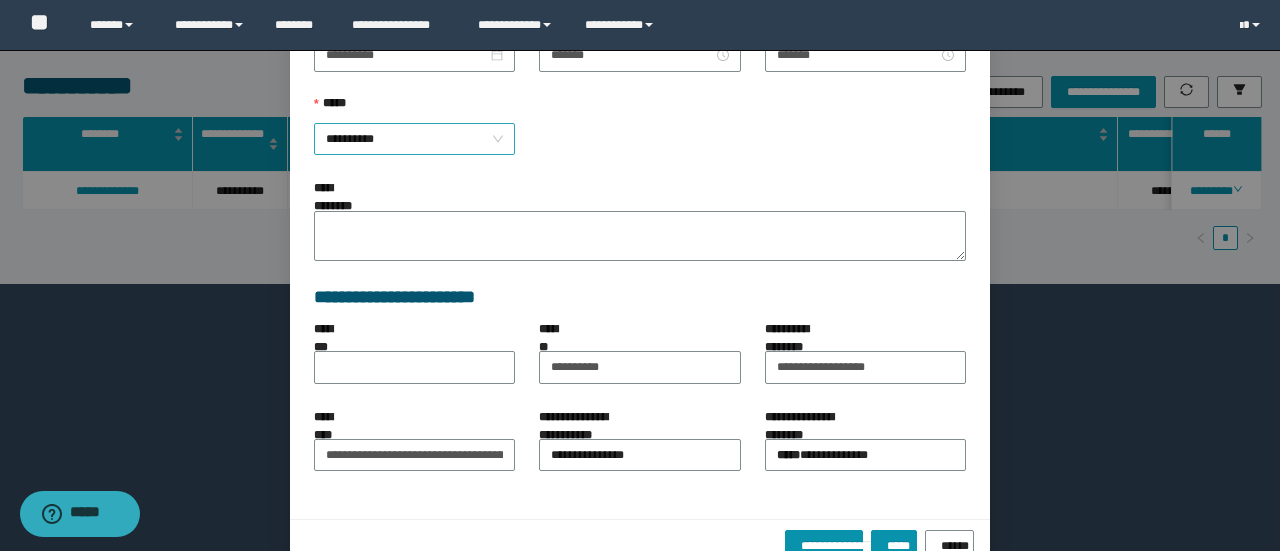 click on "**********" at bounding box center [415, 139] 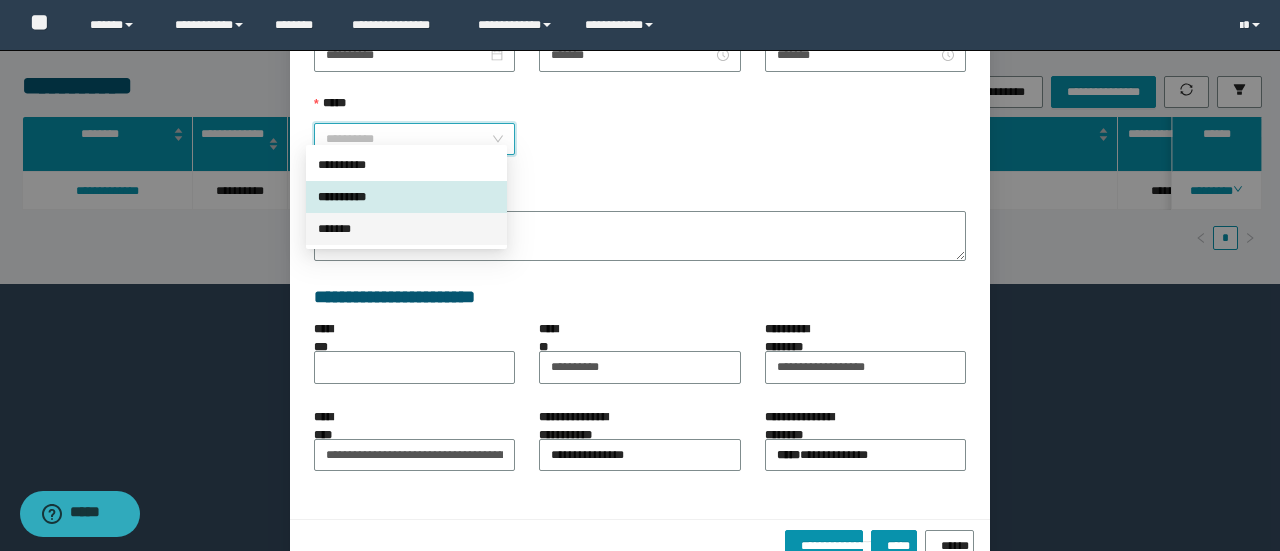 click on "*******" at bounding box center (406, 229) 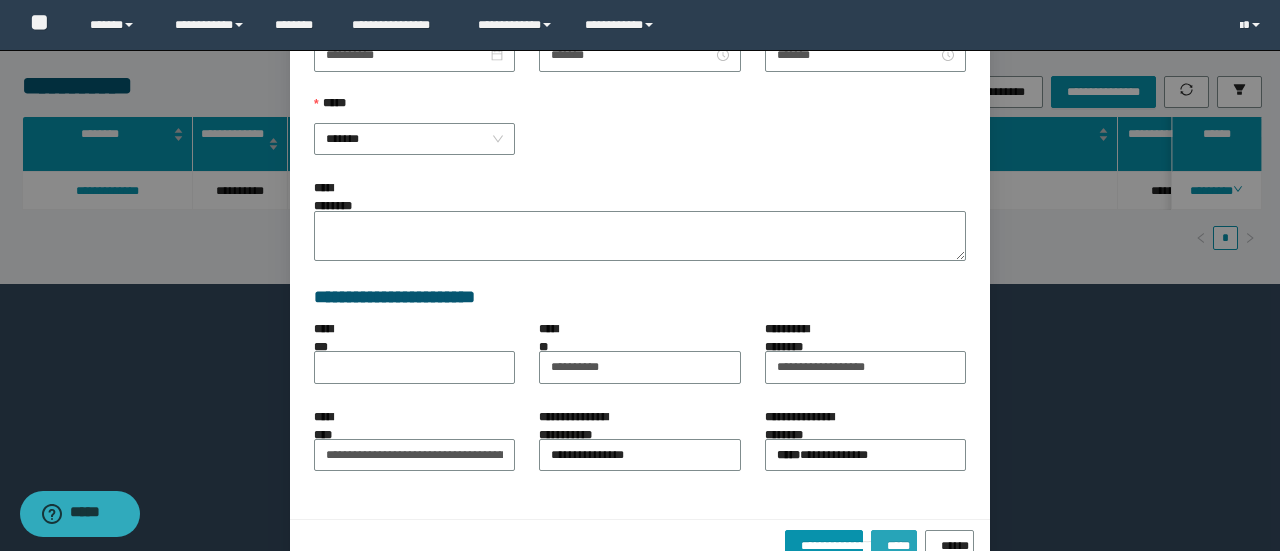 click on "*****" at bounding box center (893, 546) 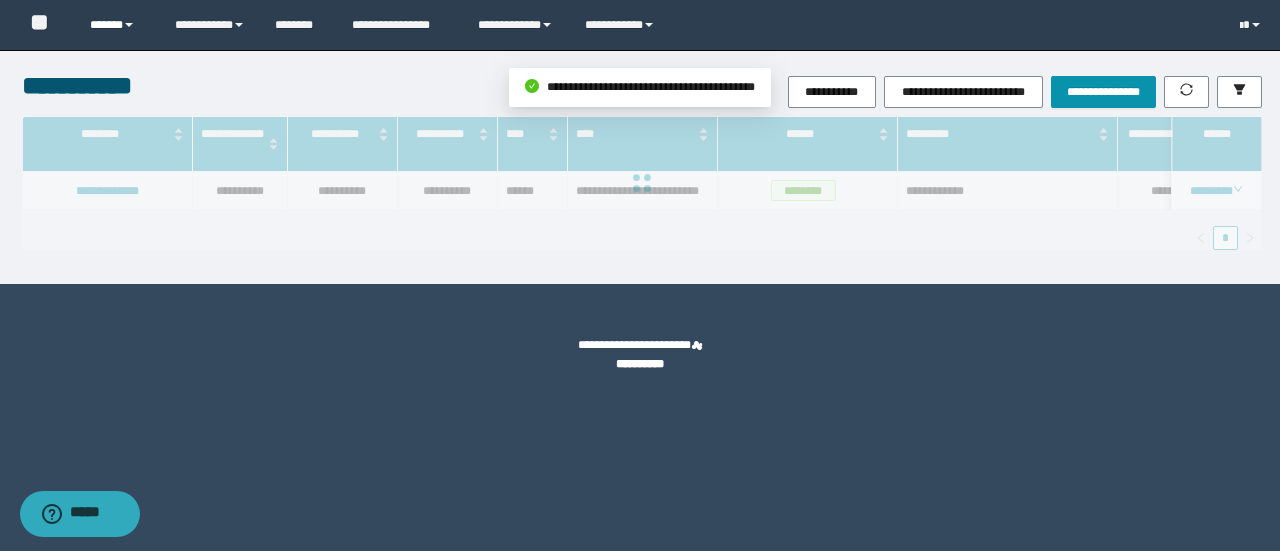 scroll, scrollTop: 216, scrollLeft: 0, axis: vertical 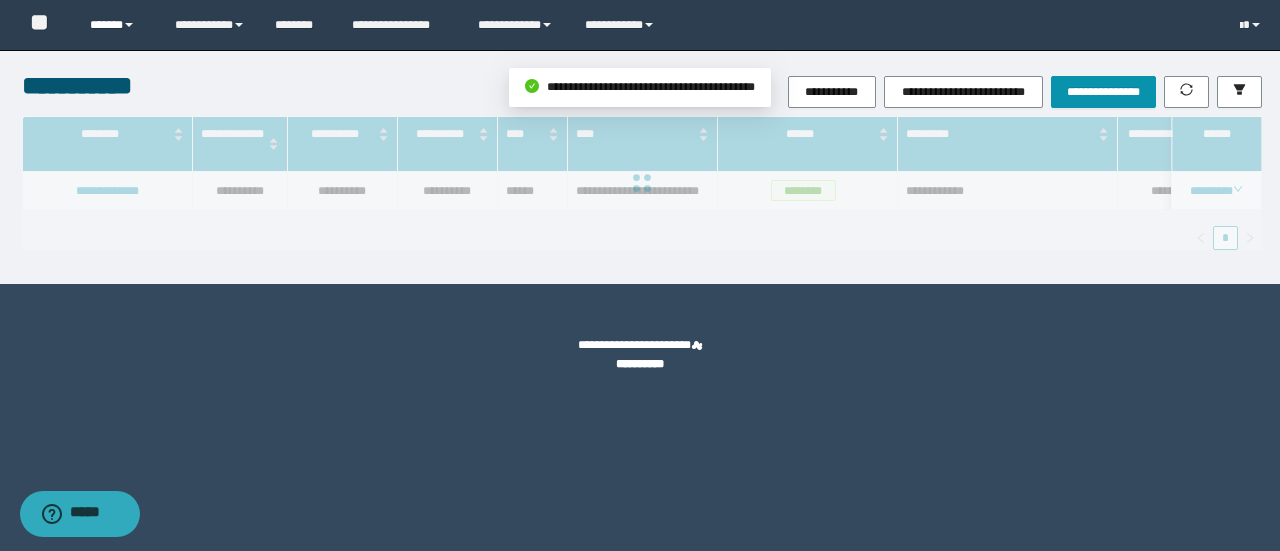 click on "******" at bounding box center [117, 25] 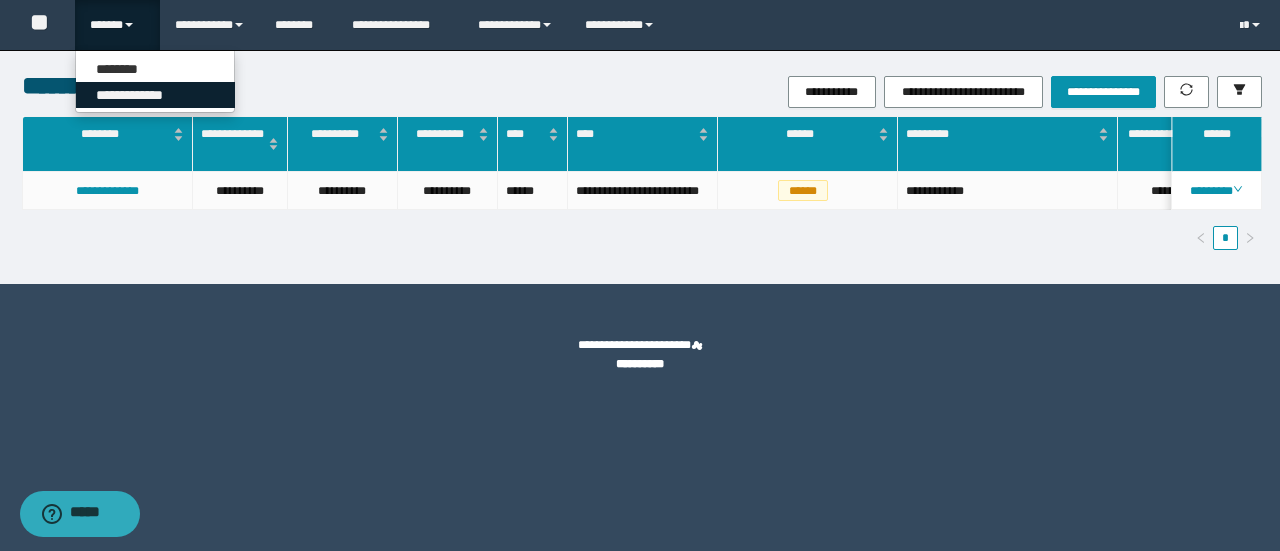 click on "**********" at bounding box center [155, 95] 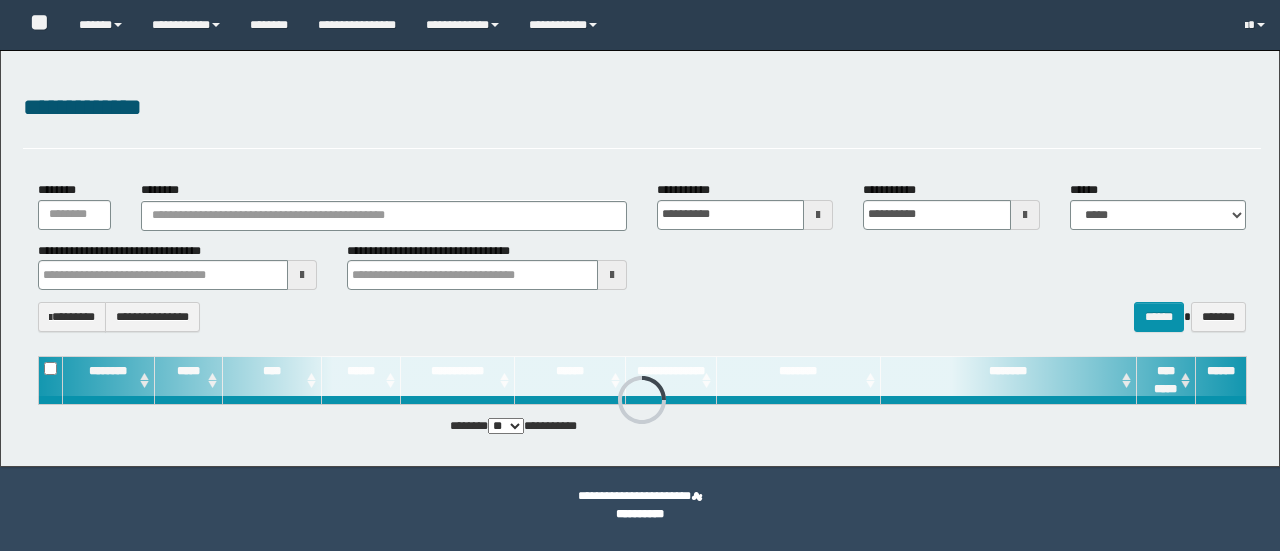 scroll, scrollTop: 0, scrollLeft: 0, axis: both 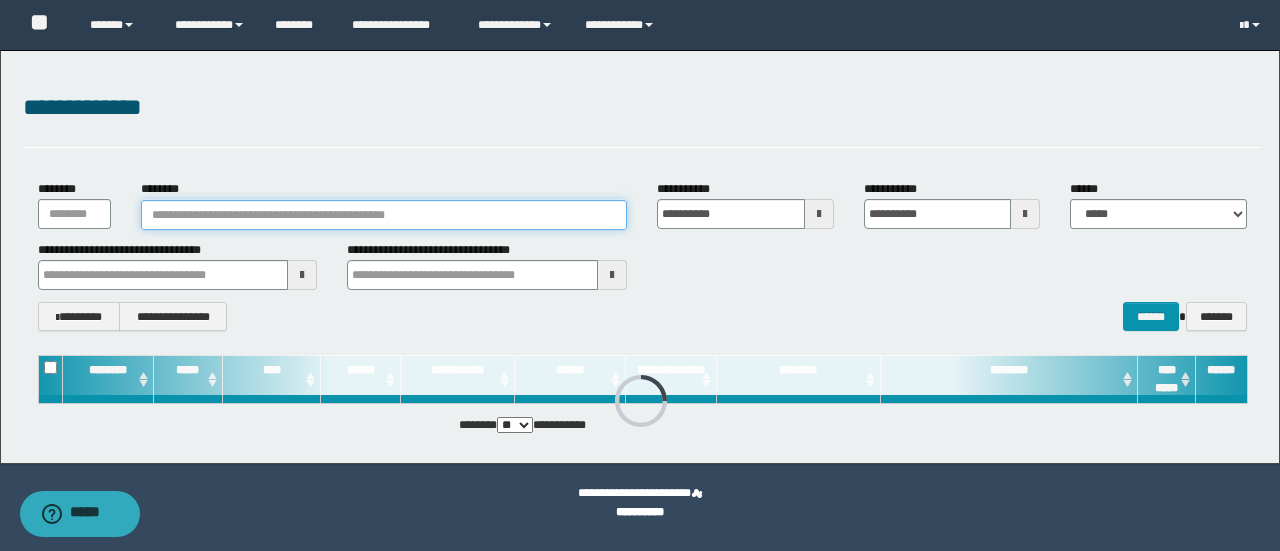 click on "********" at bounding box center [384, 215] 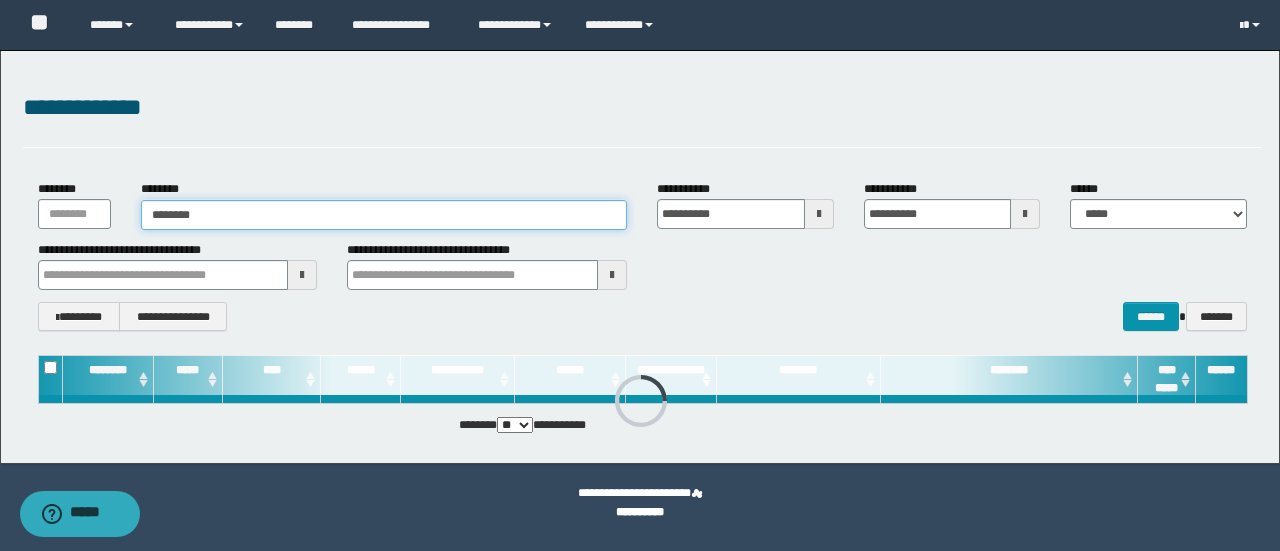 paste on "********" 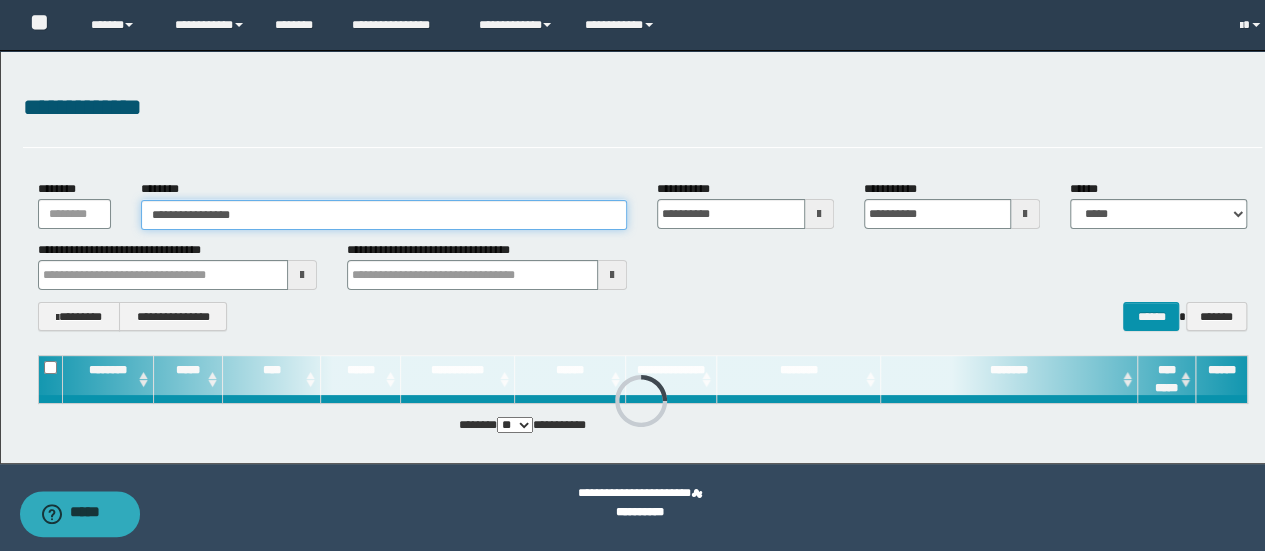 drag, startPoint x: 490, startPoint y: 214, endPoint x: 200, endPoint y: 235, distance: 290.75934 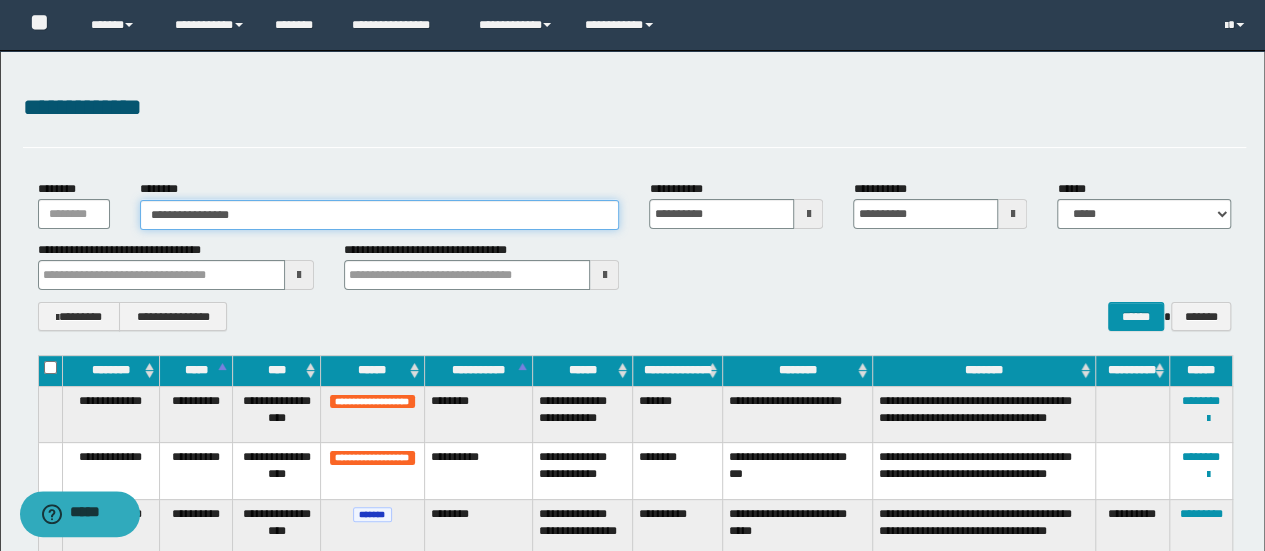 type on "********" 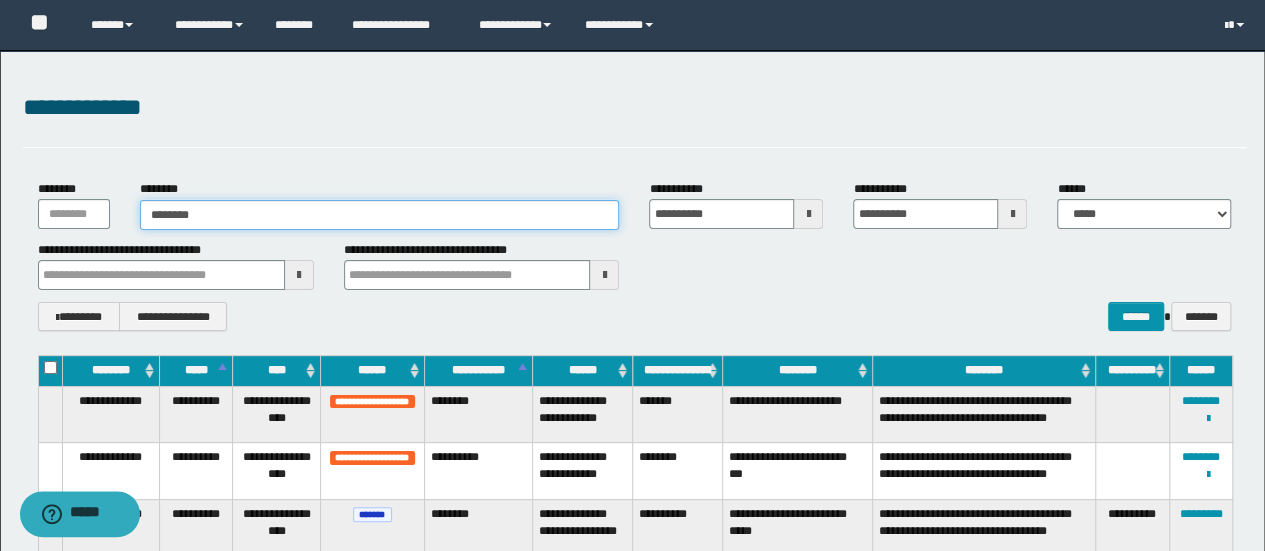 type on "********" 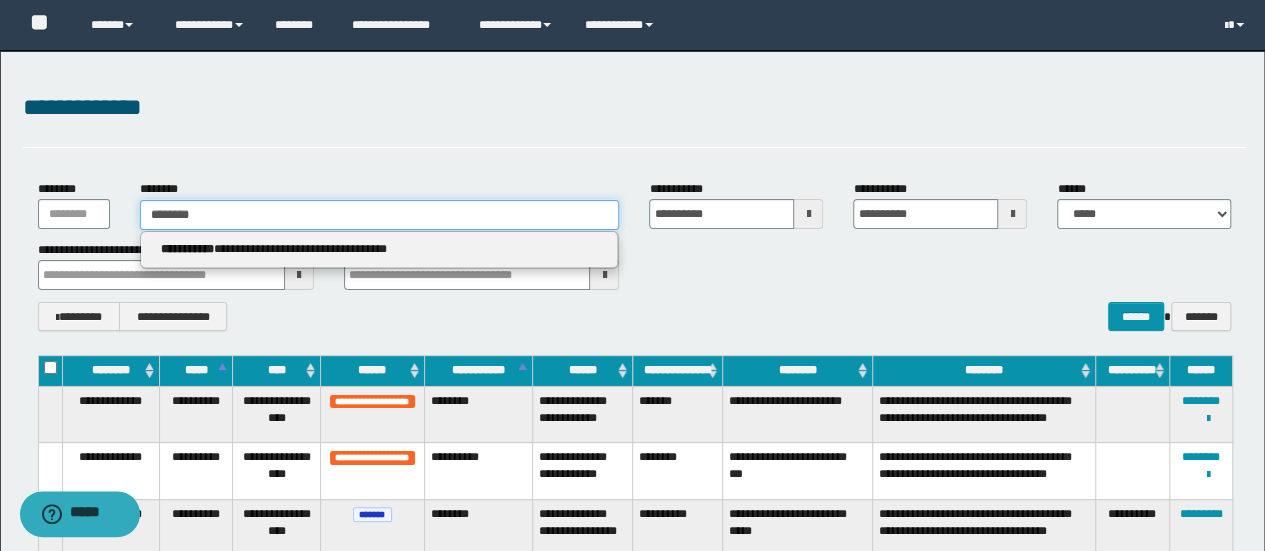 type on "********" 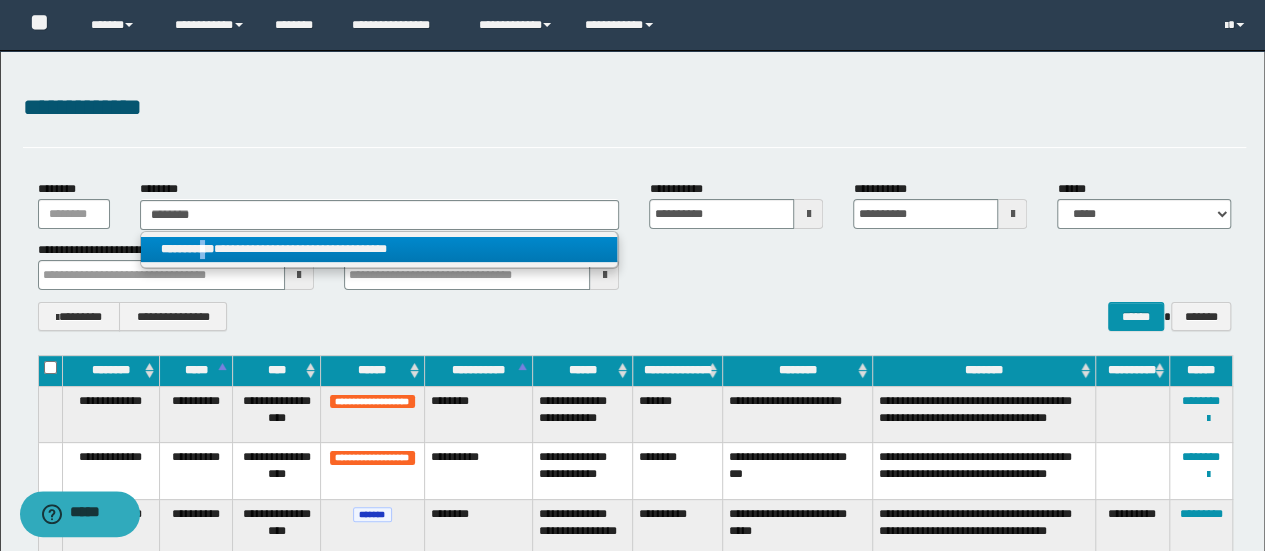 click on "**********" at bounding box center (187, 249) 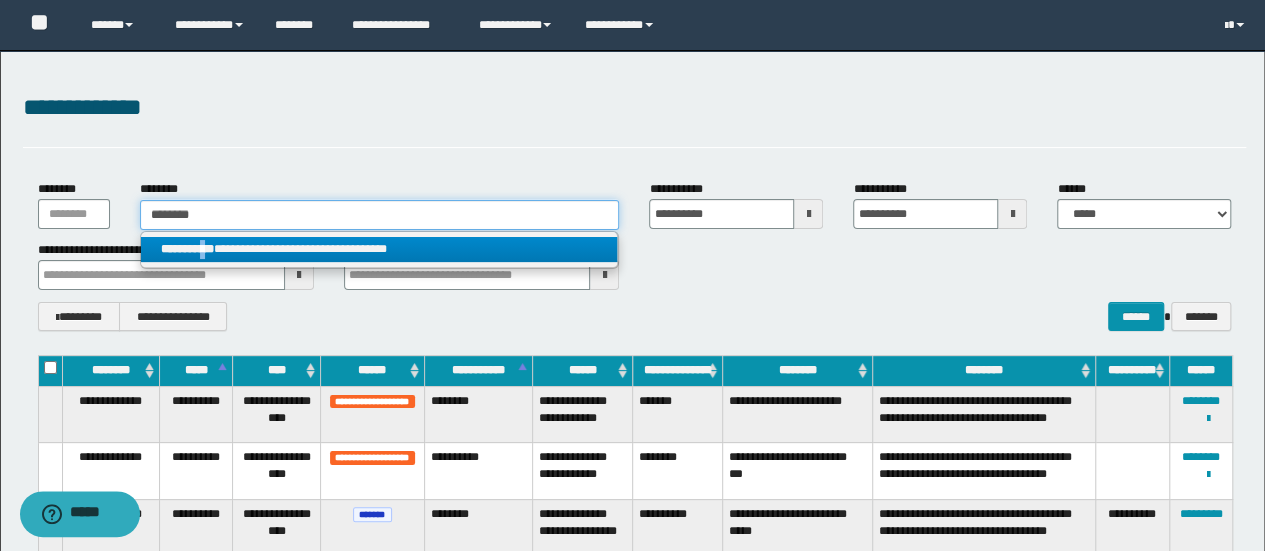 type 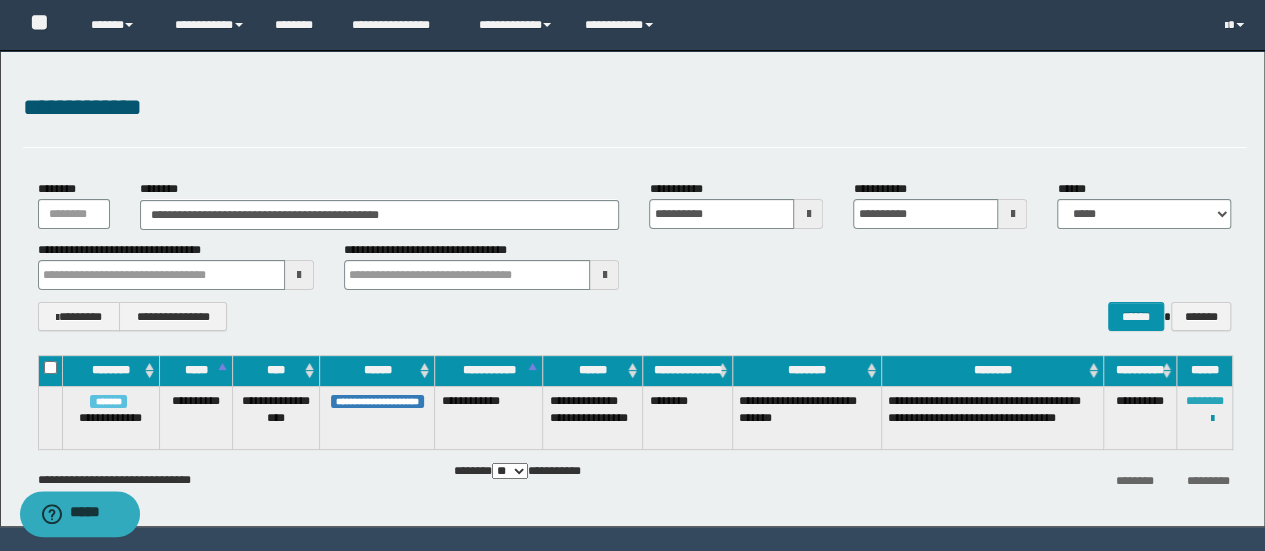click on "********" at bounding box center [1205, 401] 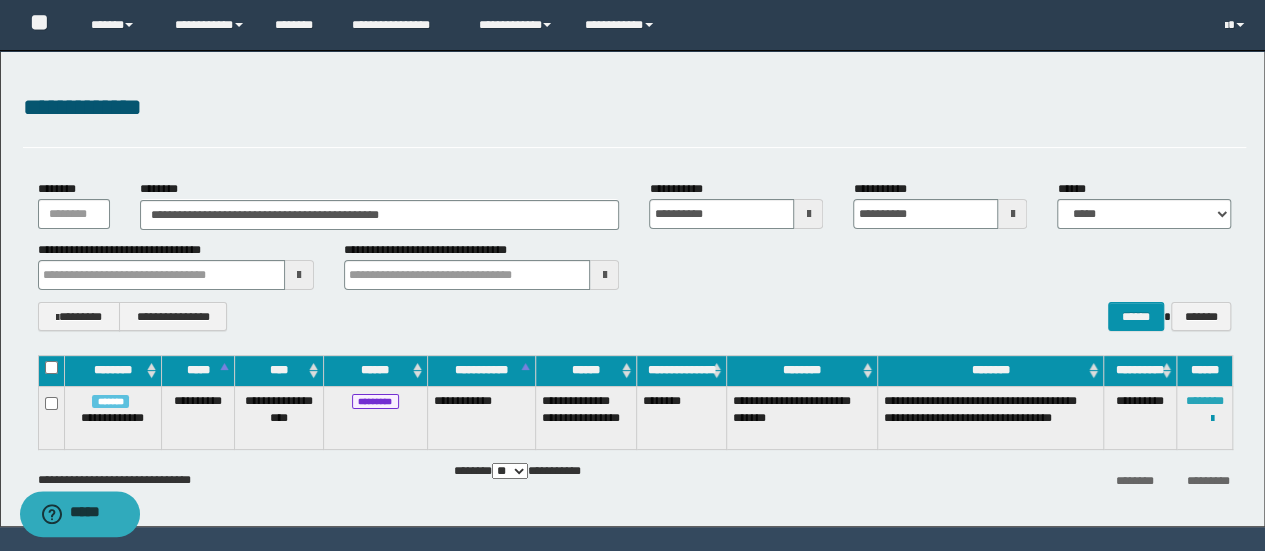 click on "********" at bounding box center (1205, 401) 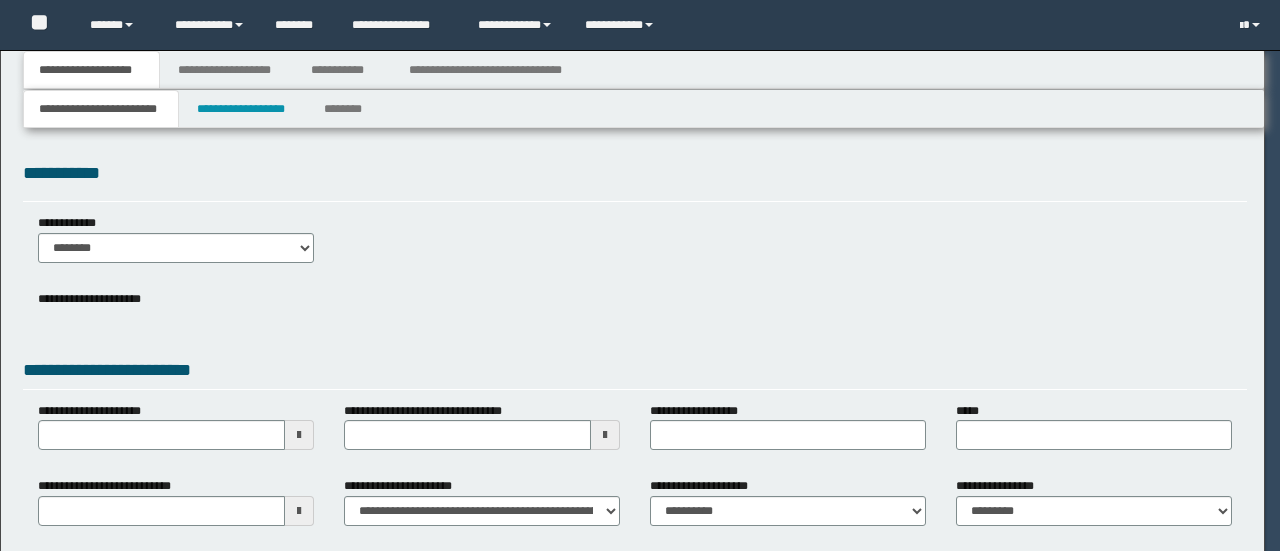 scroll, scrollTop: 0, scrollLeft: 0, axis: both 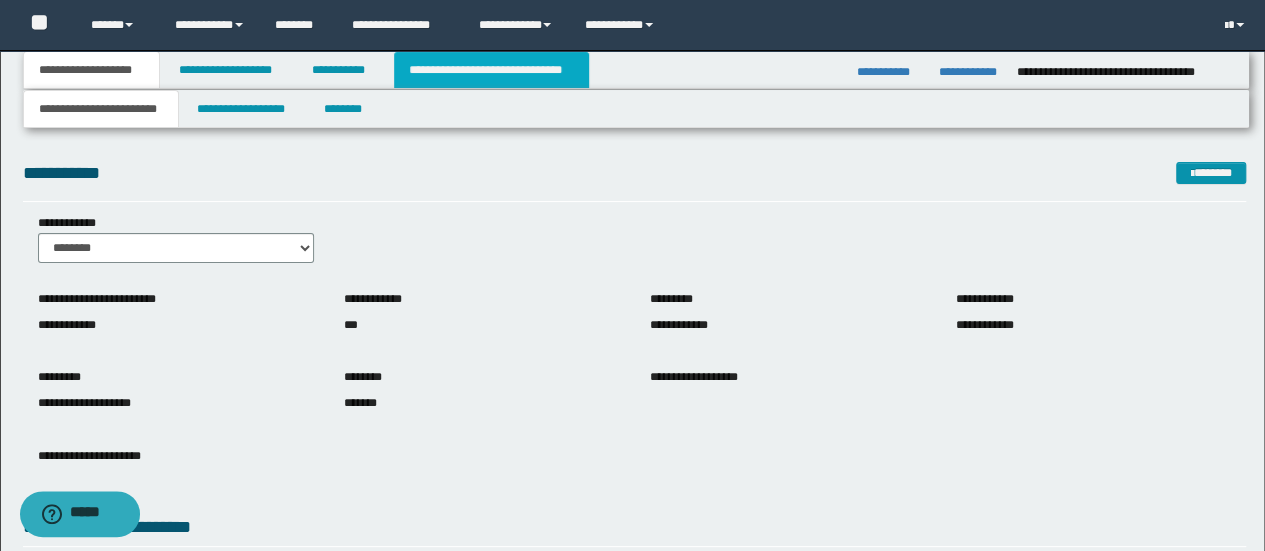 click on "**********" at bounding box center (491, 70) 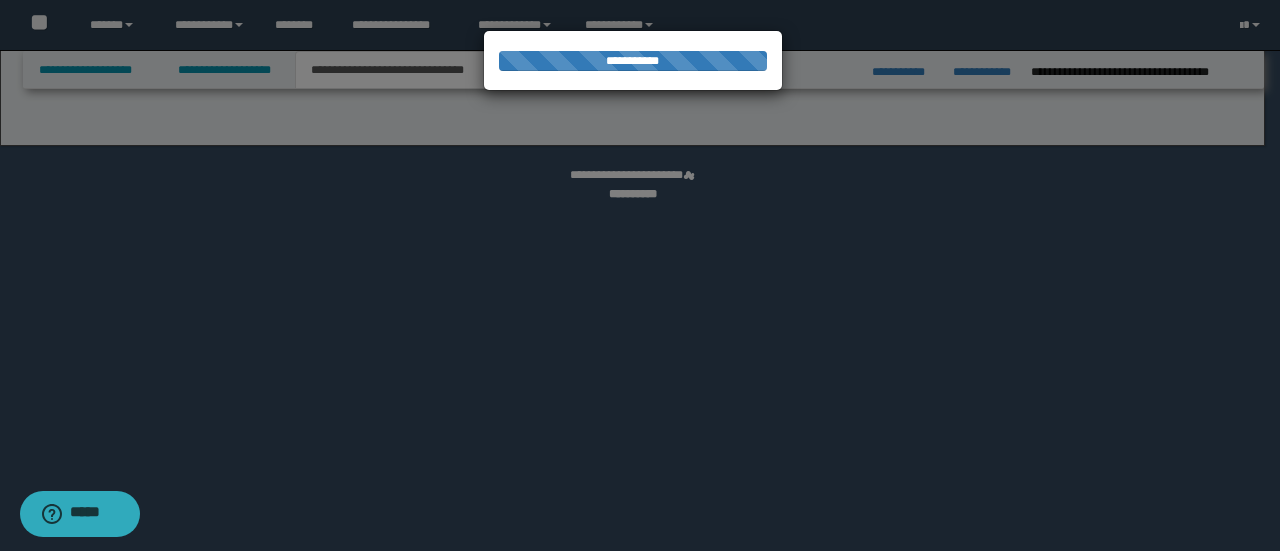 select on "*" 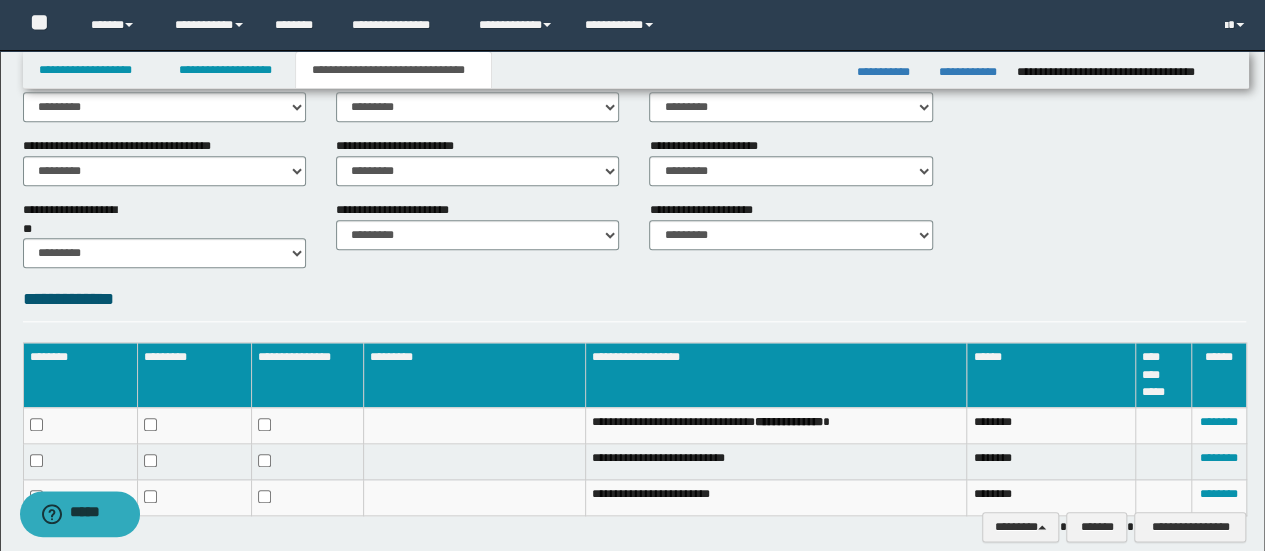 scroll, scrollTop: 992, scrollLeft: 0, axis: vertical 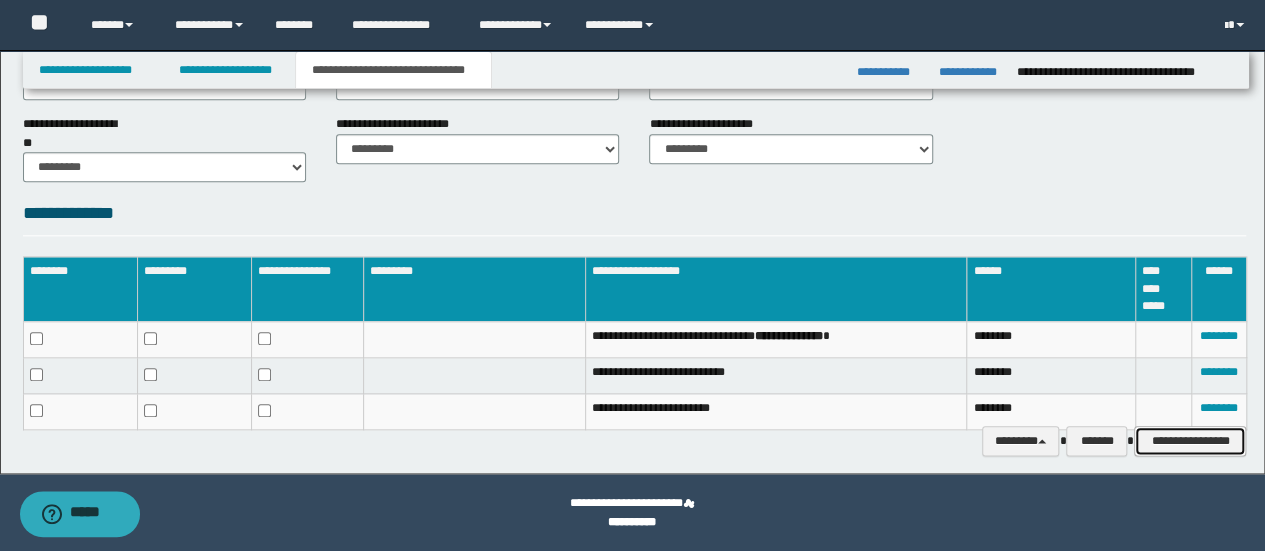 click on "**********" at bounding box center (1190, 440) 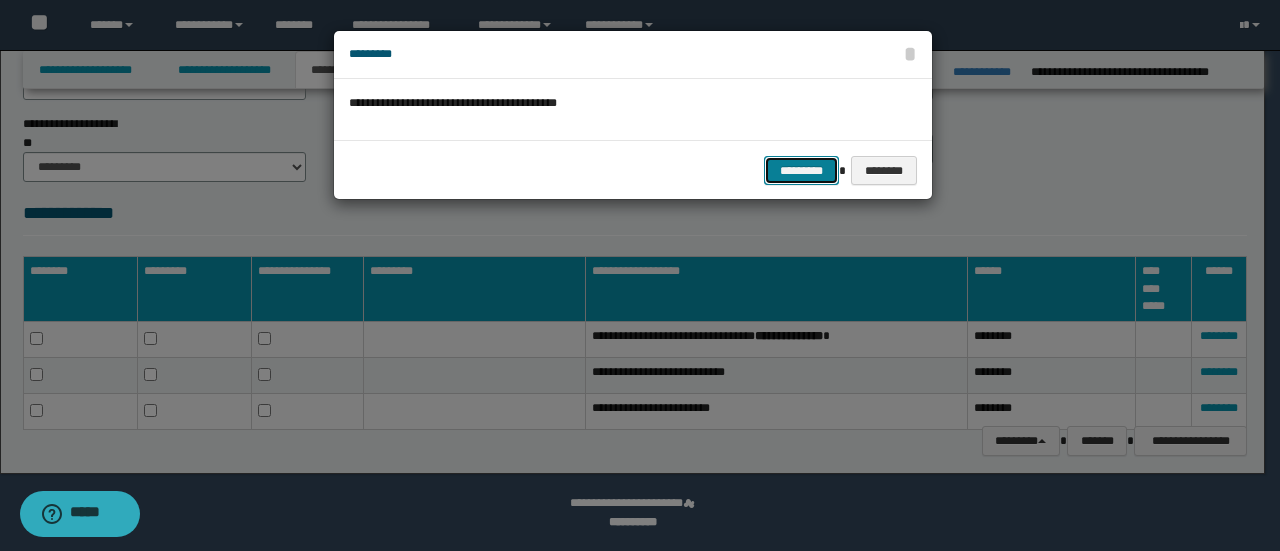 click on "*********" at bounding box center [801, 170] 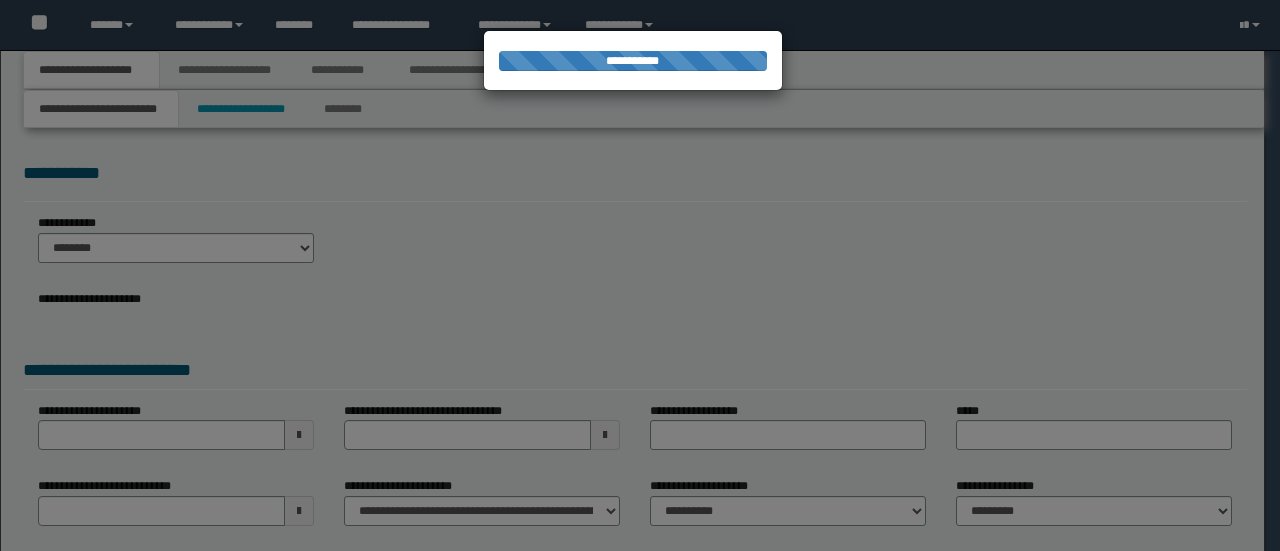 scroll, scrollTop: 0, scrollLeft: 0, axis: both 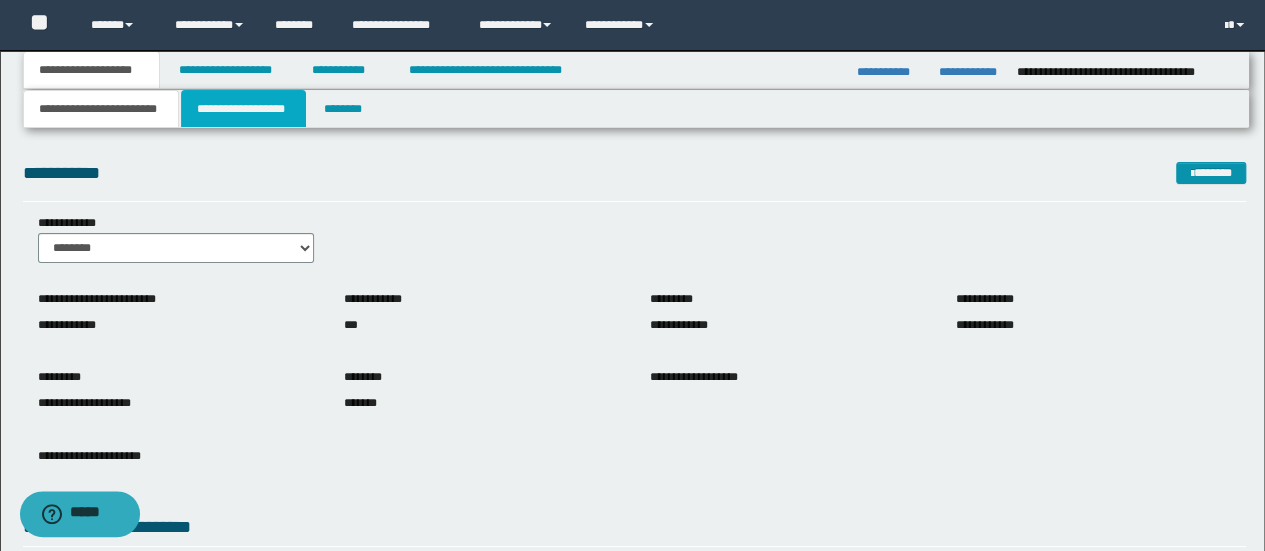 click on "**********" at bounding box center [243, 109] 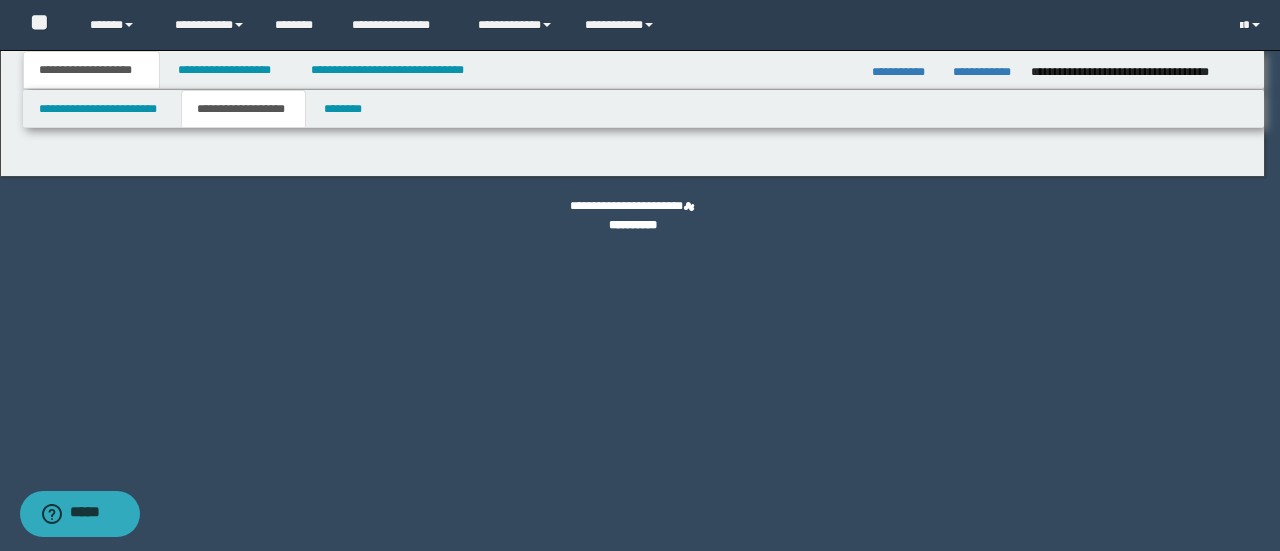 type on "********" 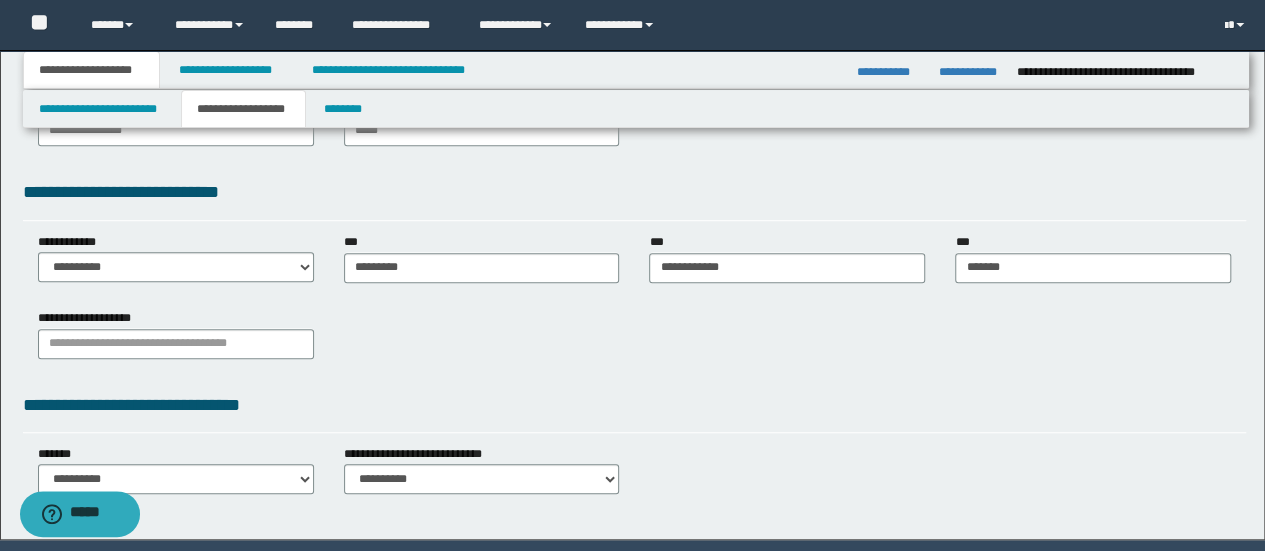 scroll, scrollTop: 500, scrollLeft: 0, axis: vertical 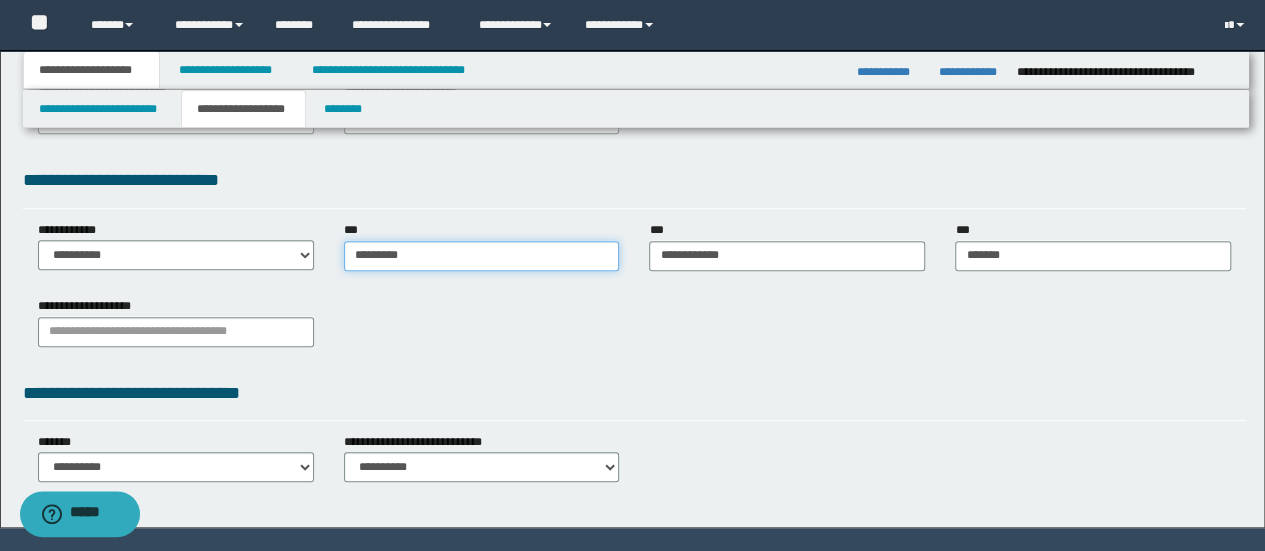 type on "********" 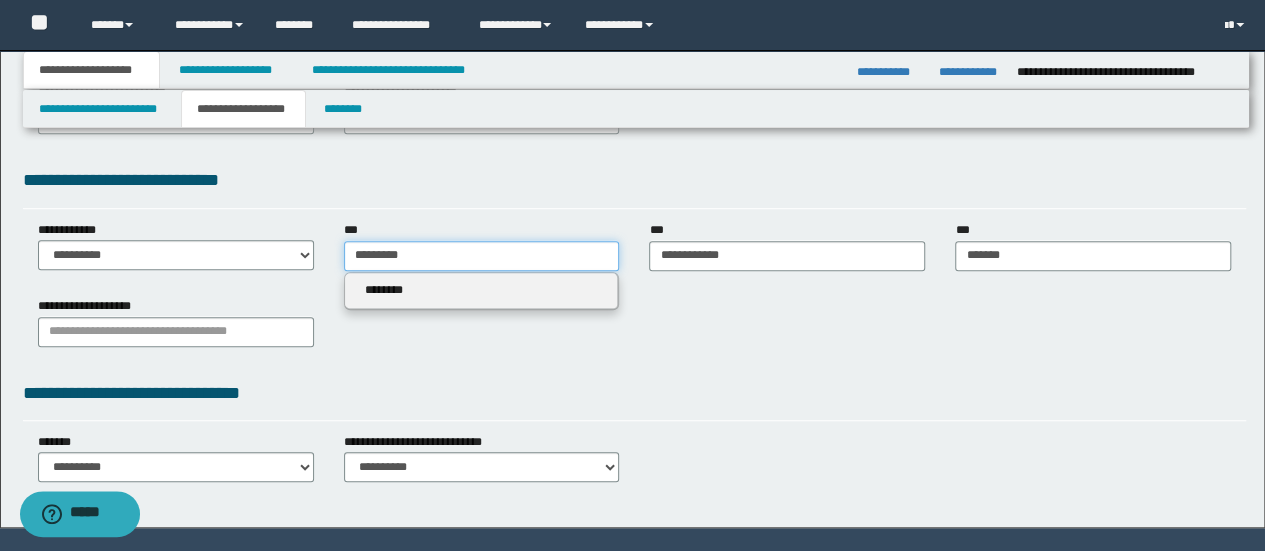 drag, startPoint x: 459, startPoint y: 269, endPoint x: 305, endPoint y: 263, distance: 154.11684 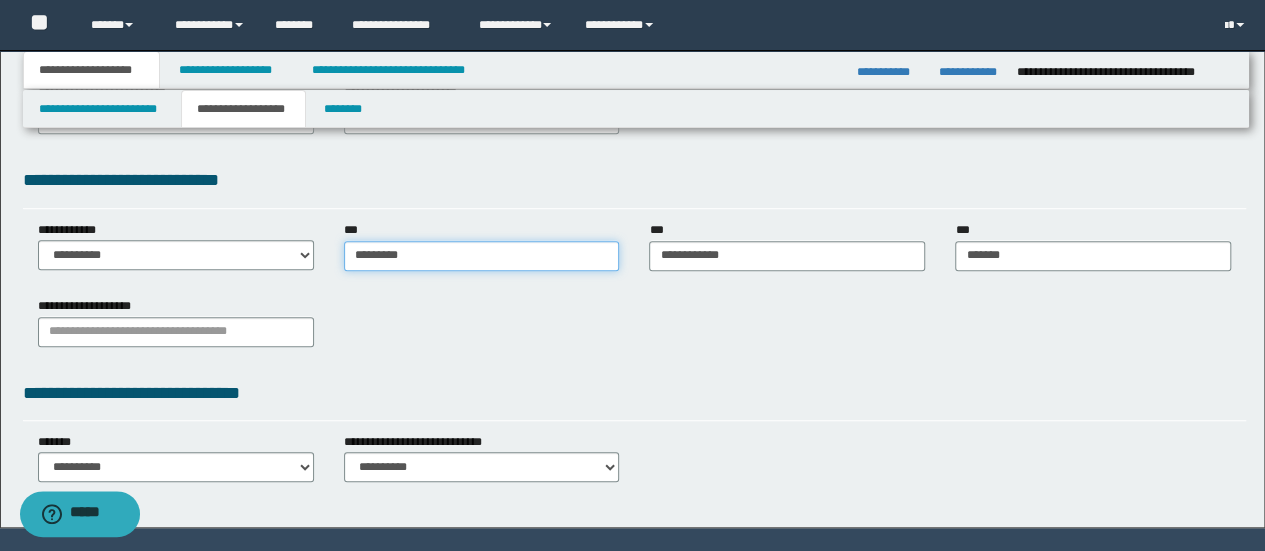 type on "********" 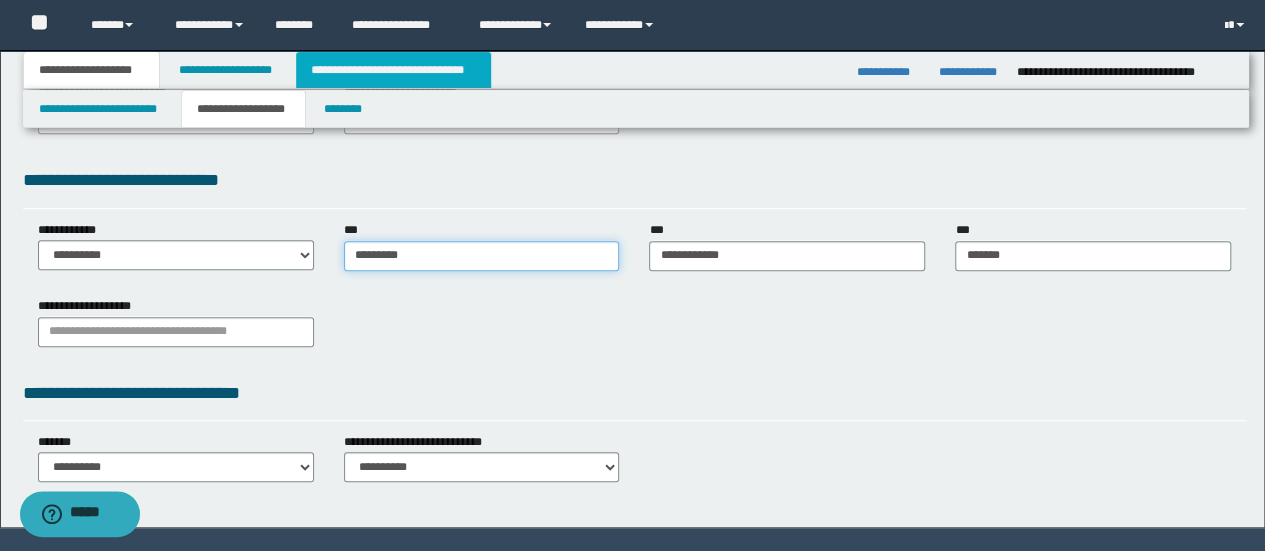 type on "********" 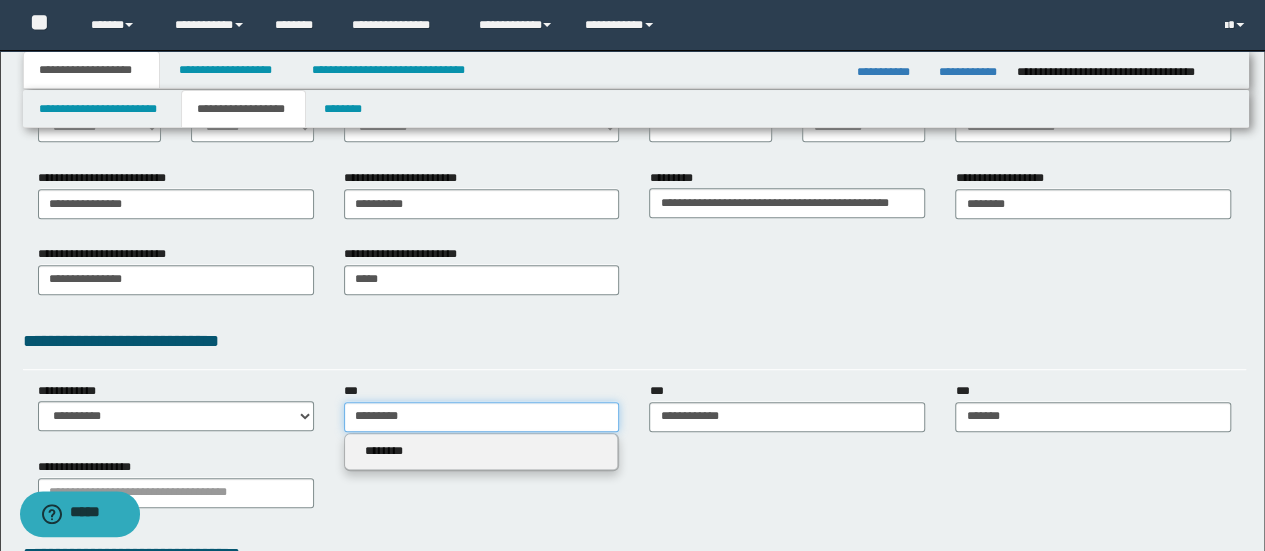 scroll, scrollTop: 200, scrollLeft: 0, axis: vertical 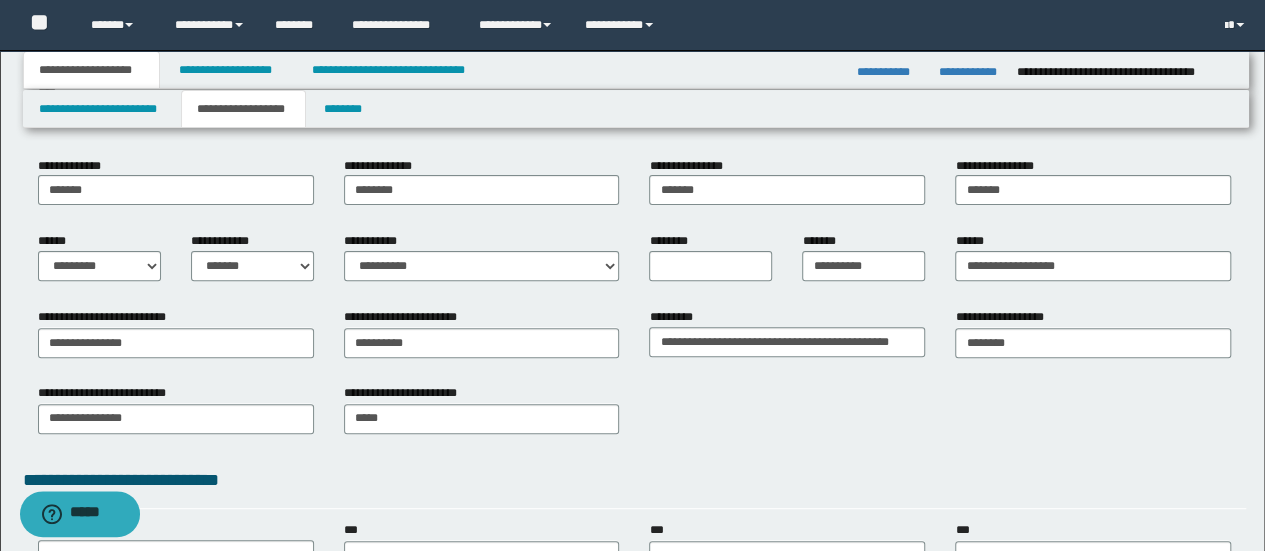 type 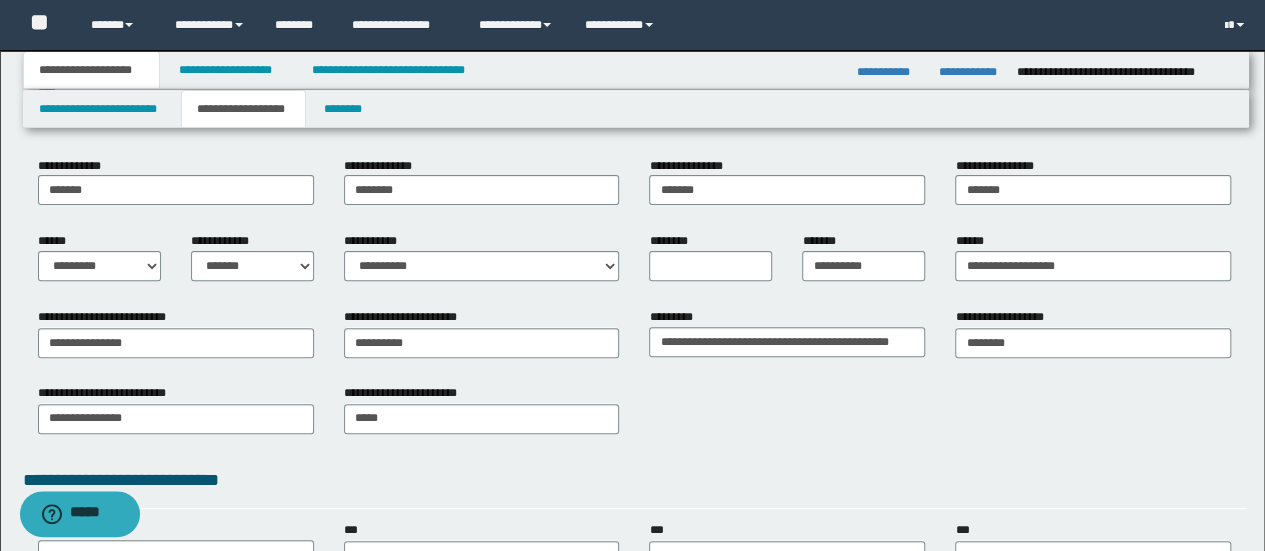 click on "**********" at bounding box center (635, 416) 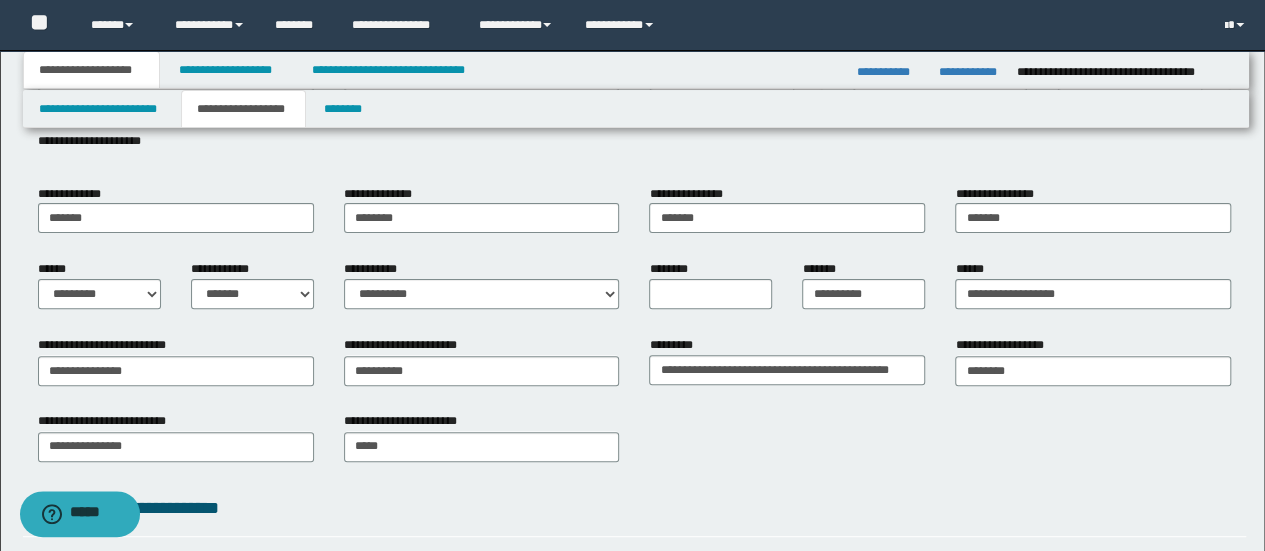 scroll, scrollTop: 0, scrollLeft: 0, axis: both 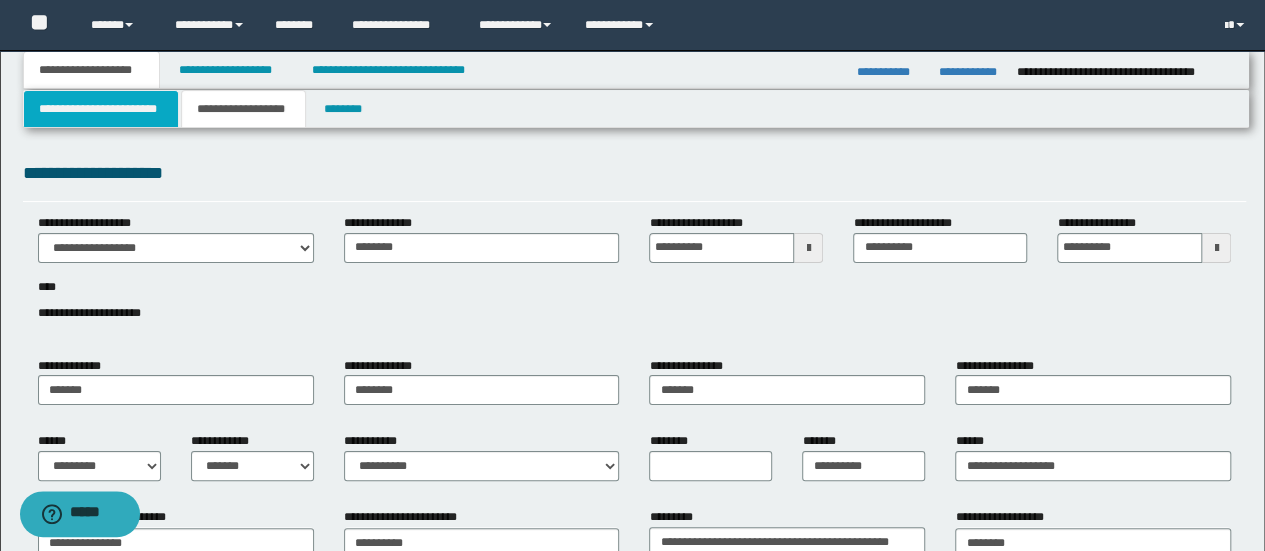 click on "**********" at bounding box center (101, 109) 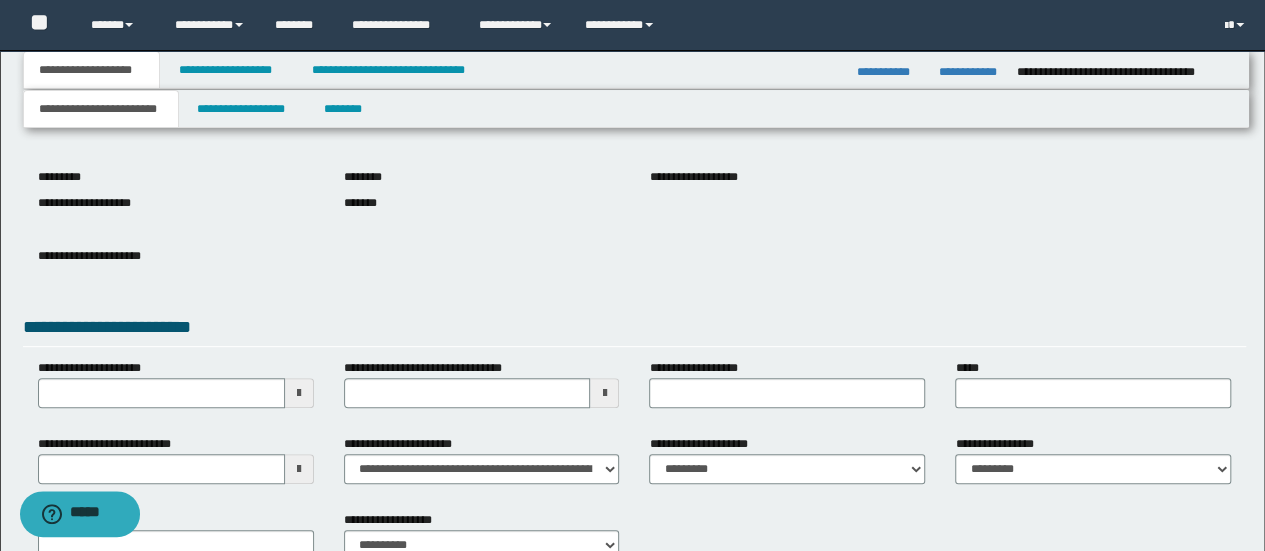 scroll, scrollTop: 300, scrollLeft: 0, axis: vertical 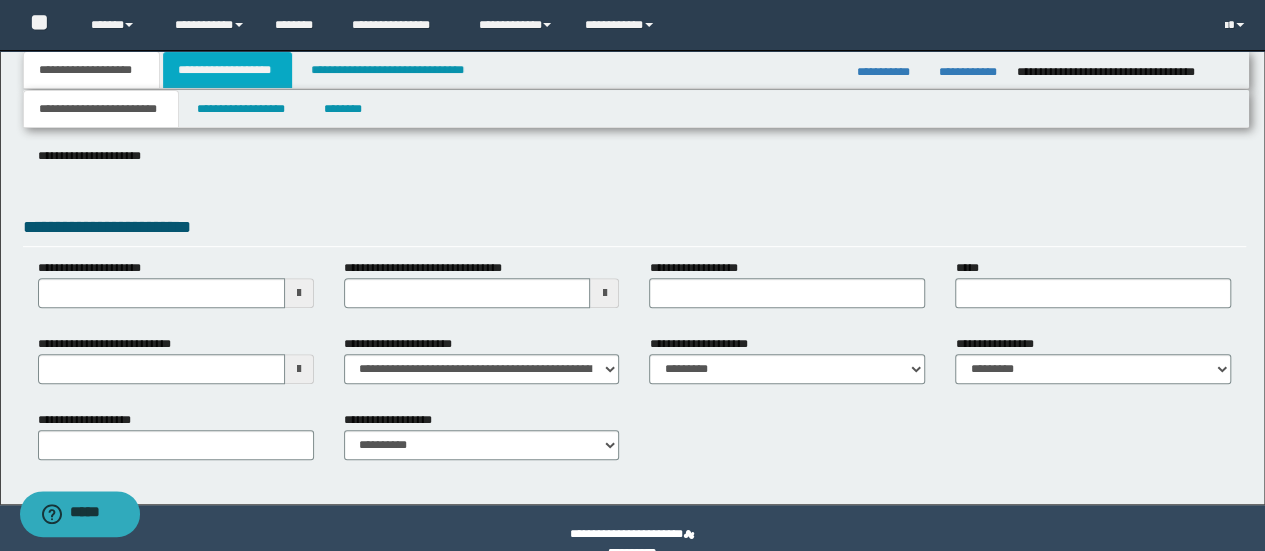 click on "**********" at bounding box center [227, 70] 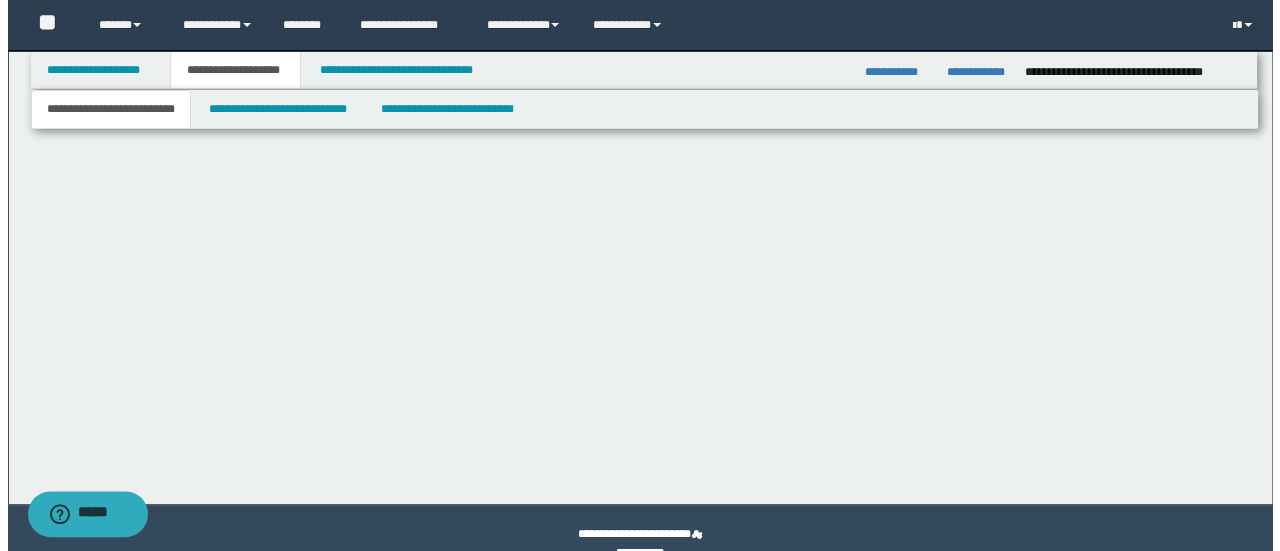 scroll, scrollTop: 0, scrollLeft: 0, axis: both 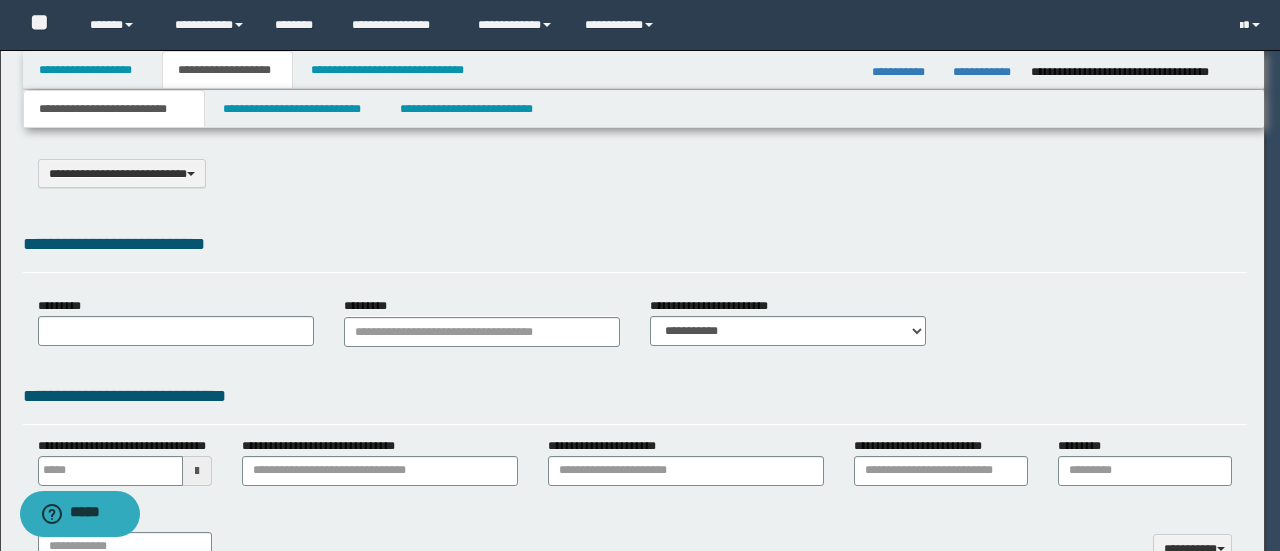 select on "*" 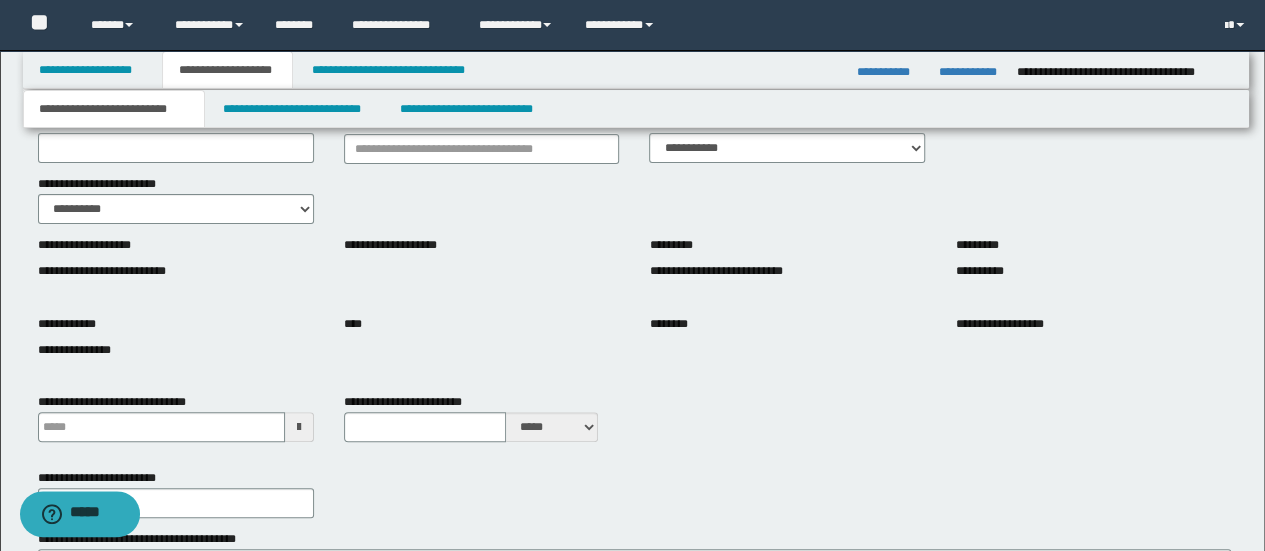 scroll, scrollTop: 200, scrollLeft: 0, axis: vertical 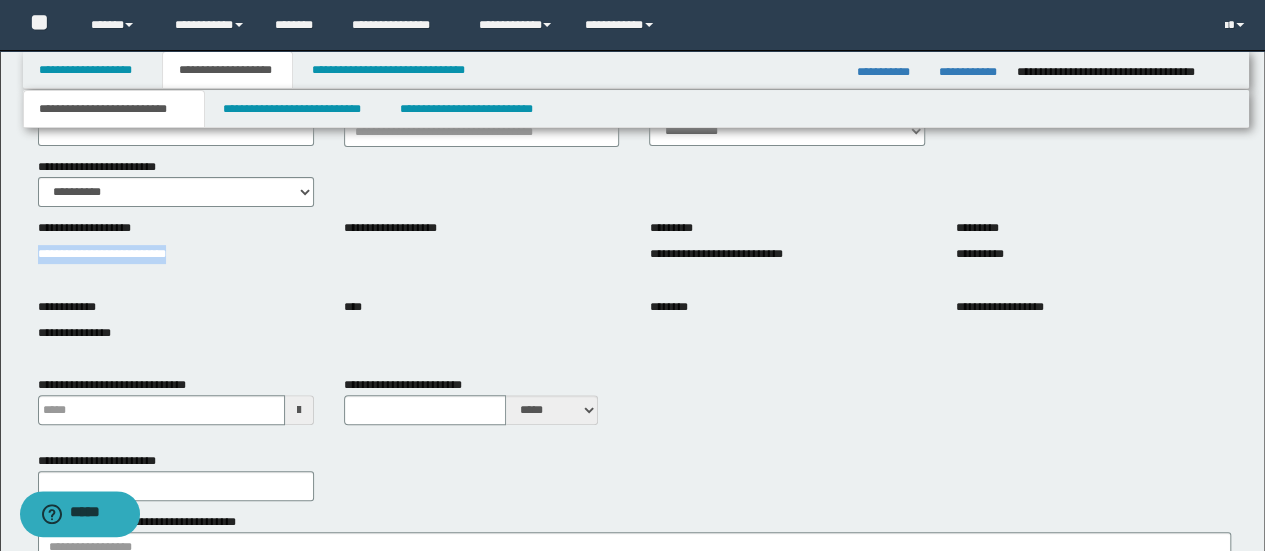 drag, startPoint x: 26, startPoint y: 247, endPoint x: 224, endPoint y: 254, distance: 198.1237 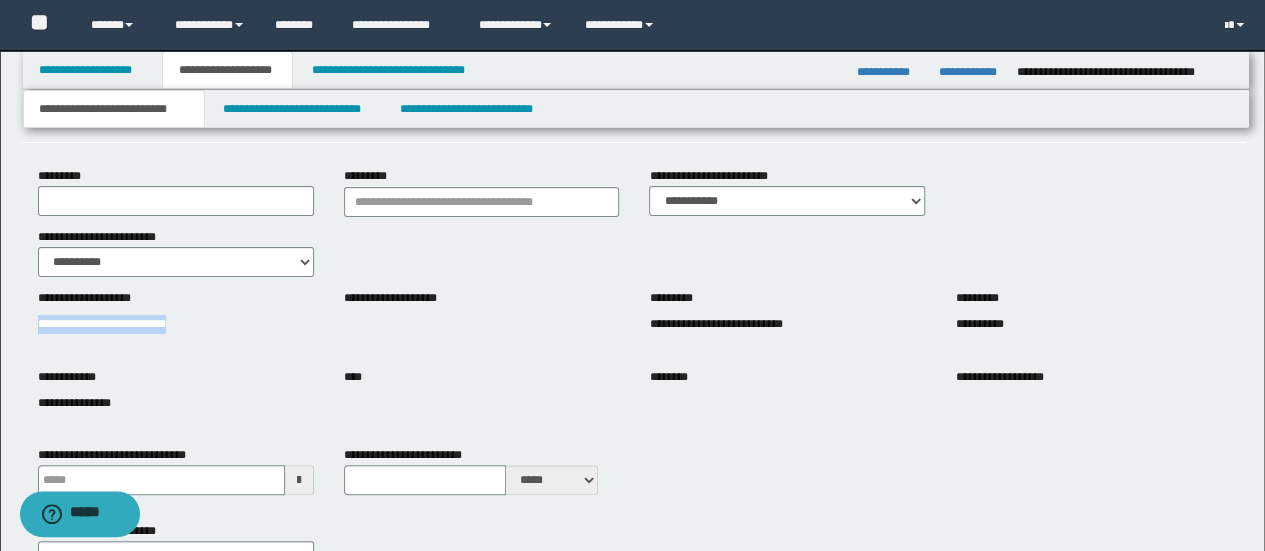 scroll, scrollTop: 100, scrollLeft: 0, axis: vertical 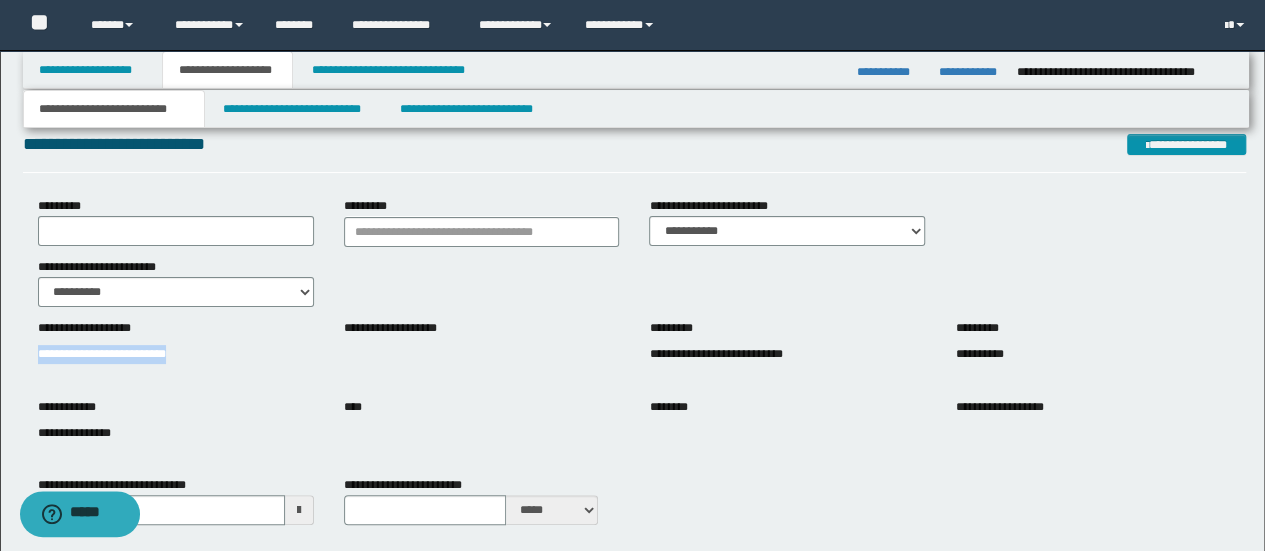copy on "**********" 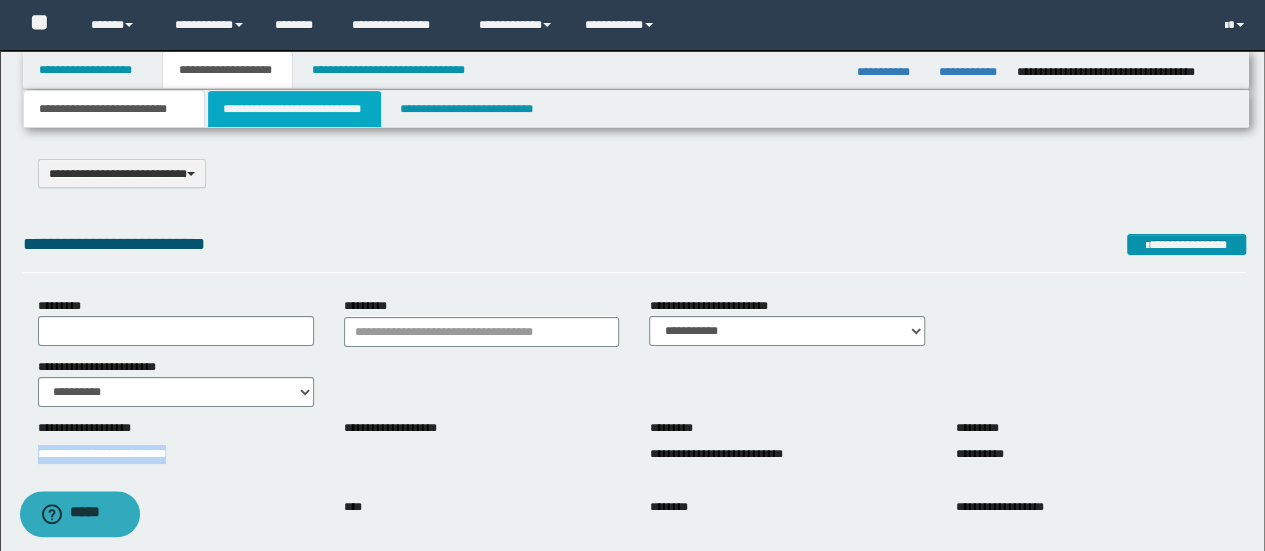 scroll, scrollTop: 100, scrollLeft: 0, axis: vertical 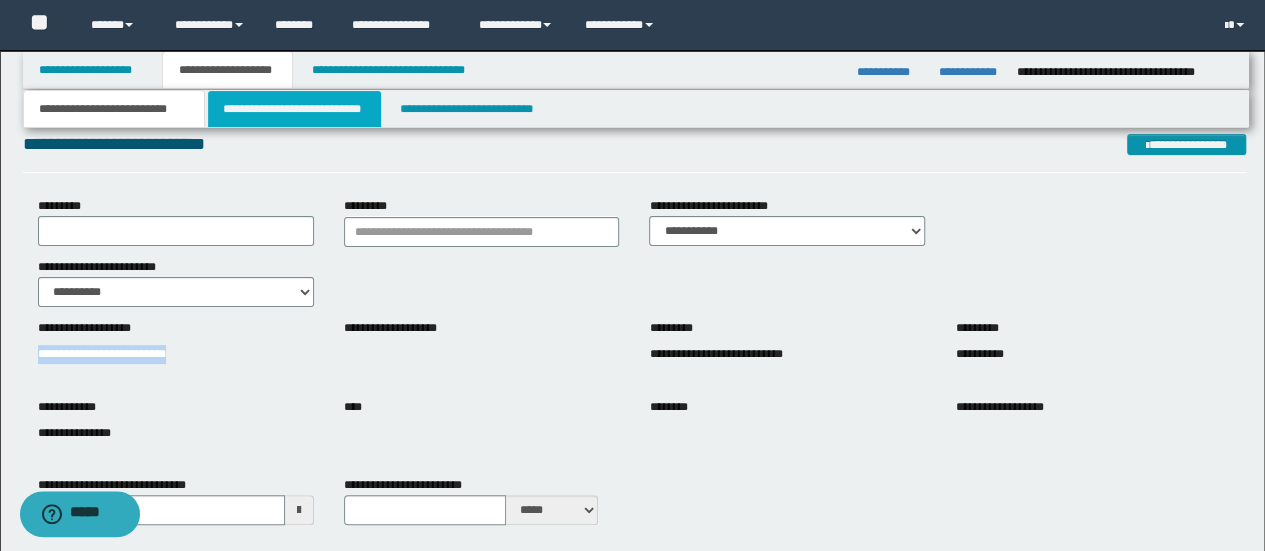click on "**********" at bounding box center [294, 109] 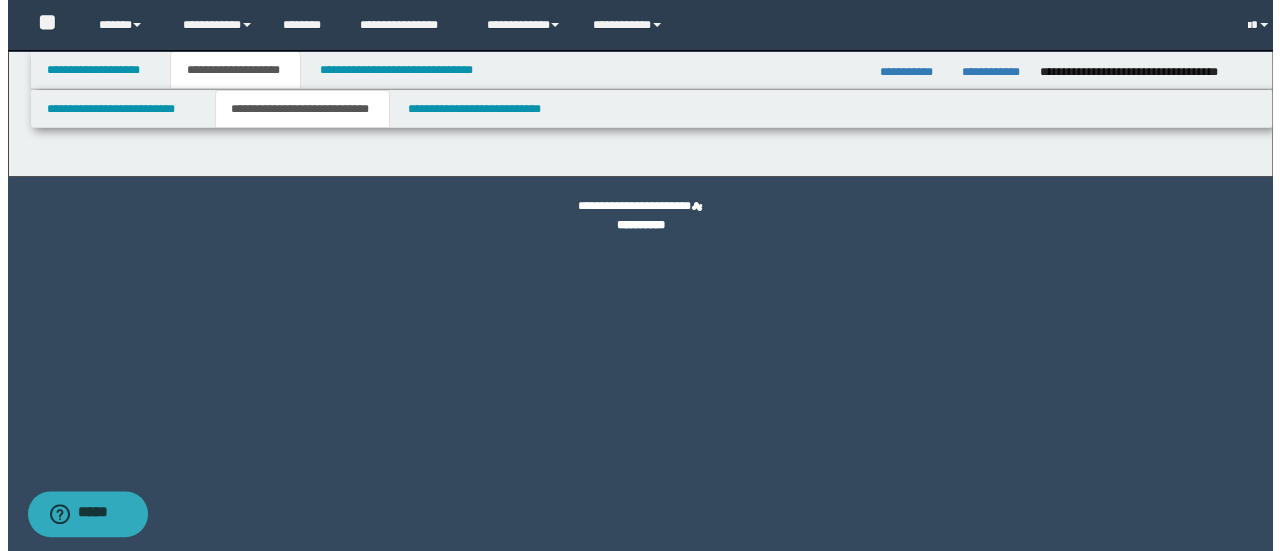 scroll, scrollTop: 0, scrollLeft: 0, axis: both 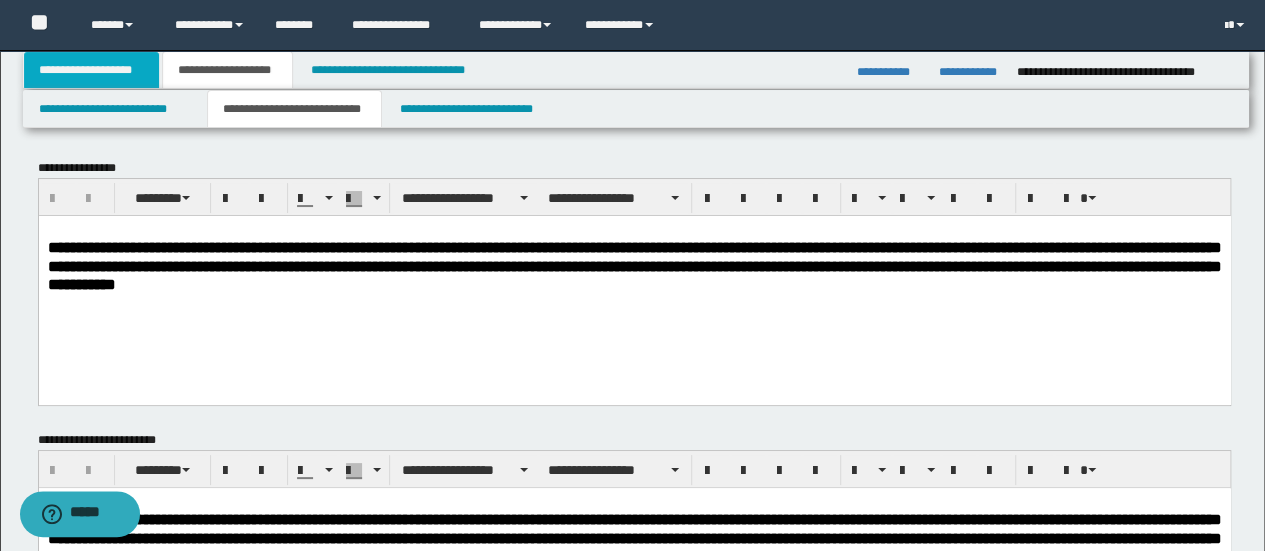 click on "**********" at bounding box center [92, 70] 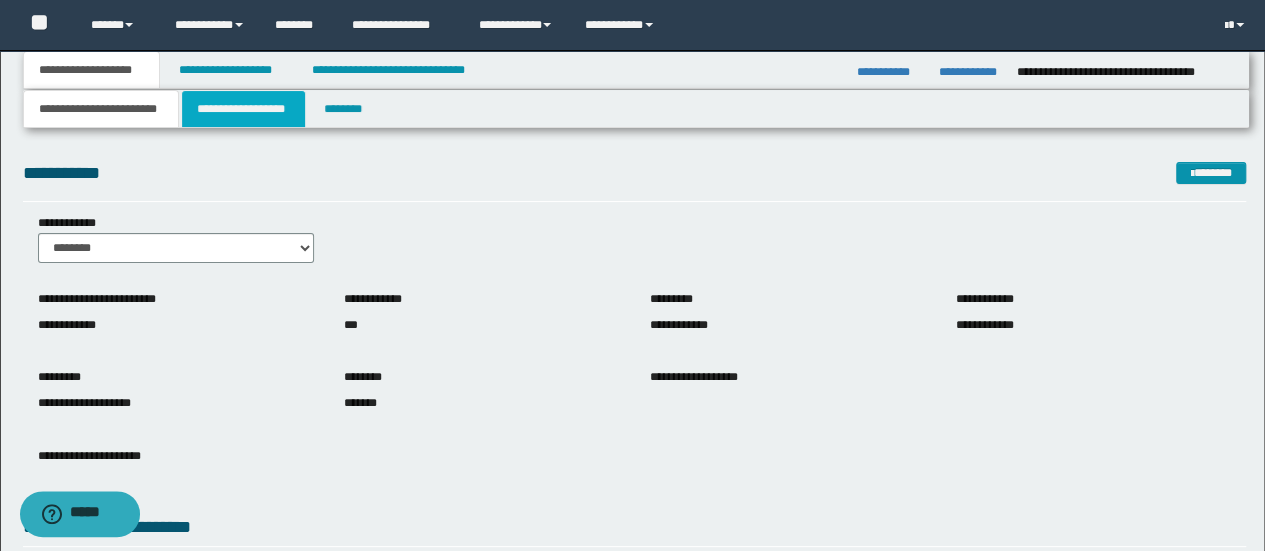 click on "**********" at bounding box center (243, 109) 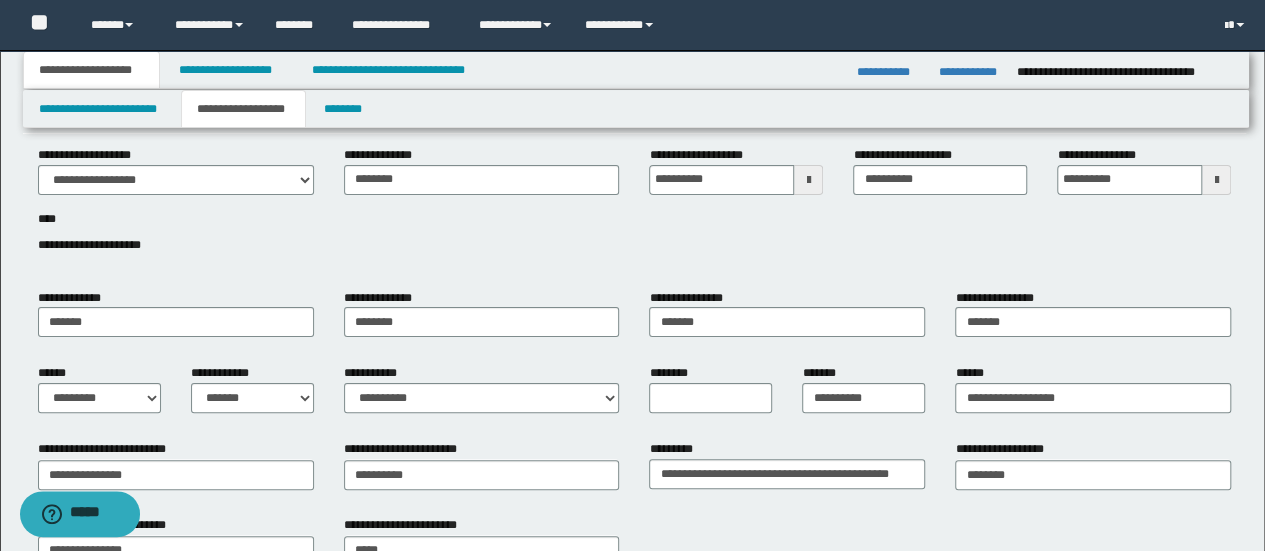 scroll, scrollTop: 100, scrollLeft: 0, axis: vertical 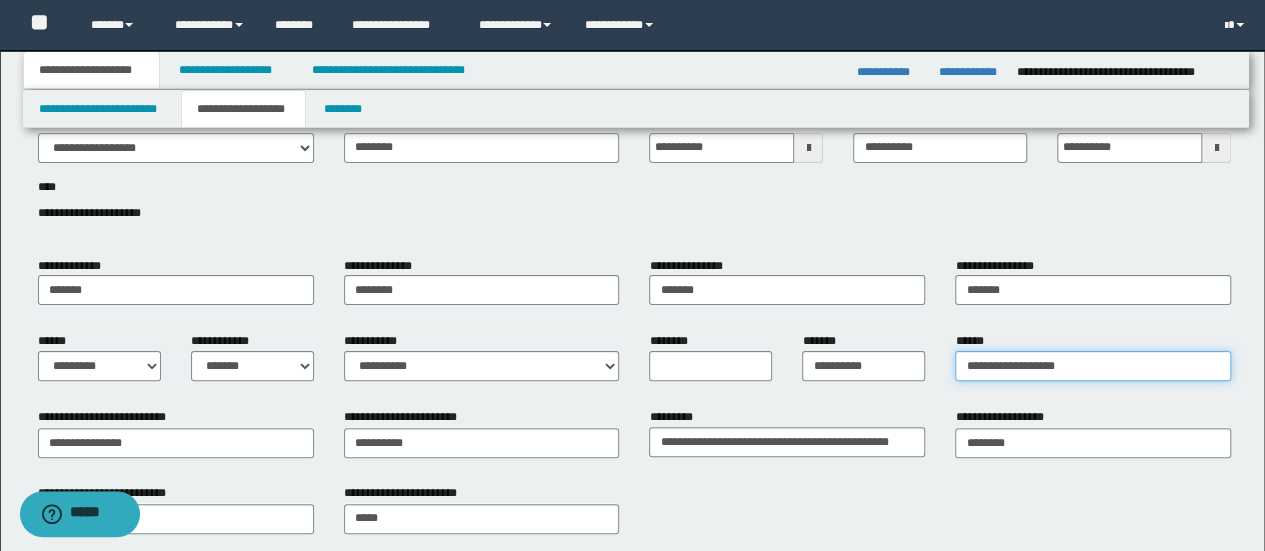 drag, startPoint x: 1092, startPoint y: 373, endPoint x: 870, endPoint y: 368, distance: 222.0563 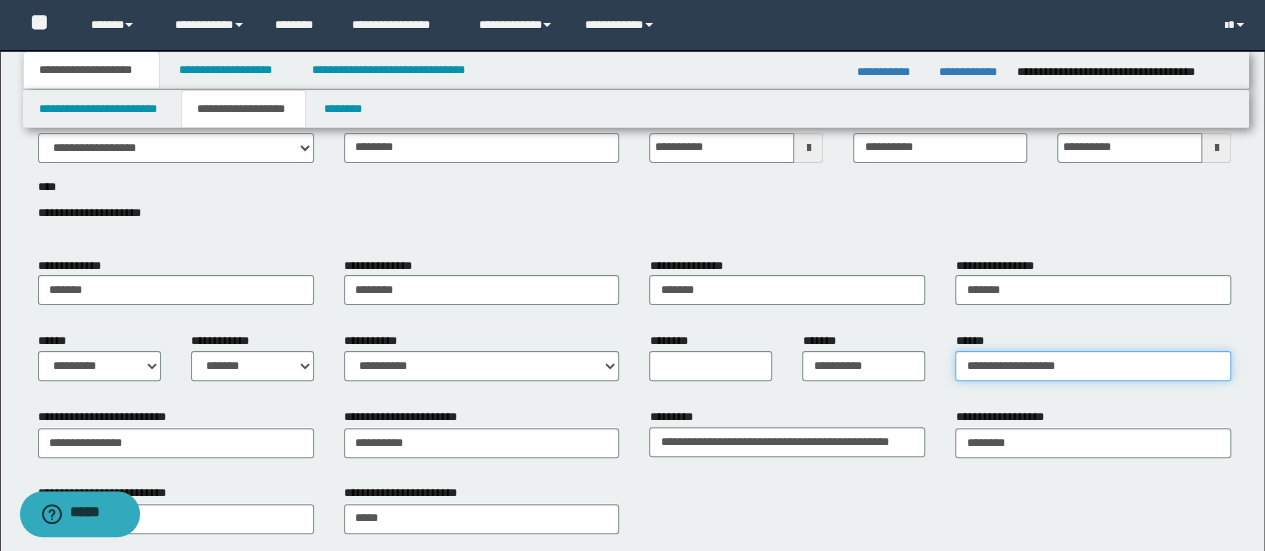 scroll, scrollTop: 200, scrollLeft: 0, axis: vertical 